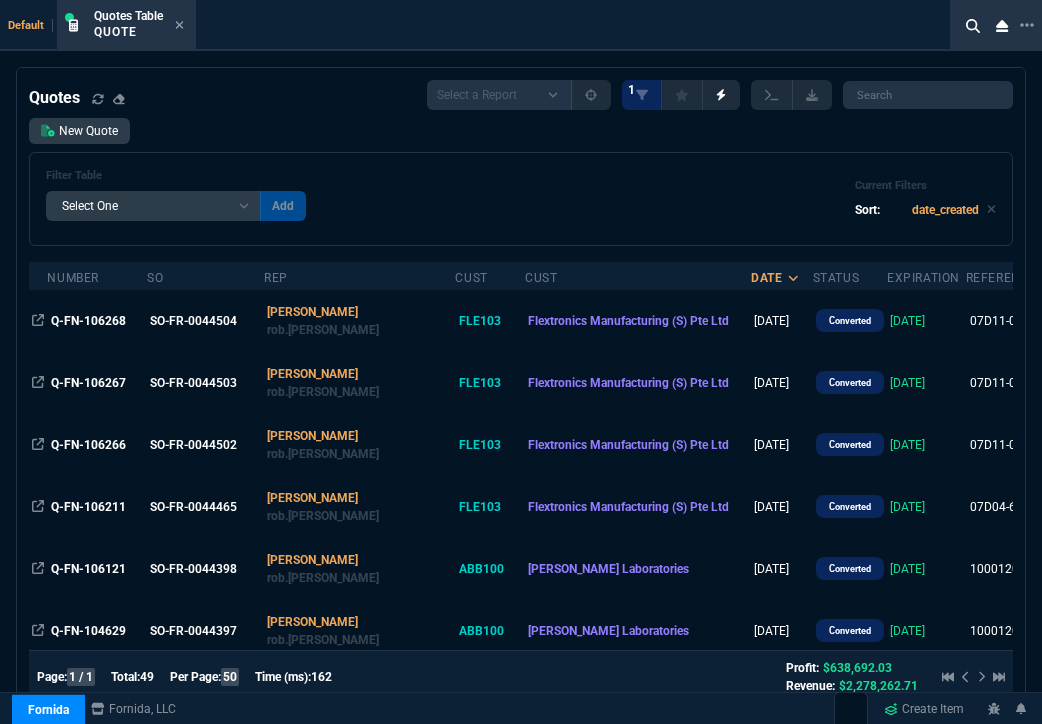 select on "16: [PERSON_NAME]" 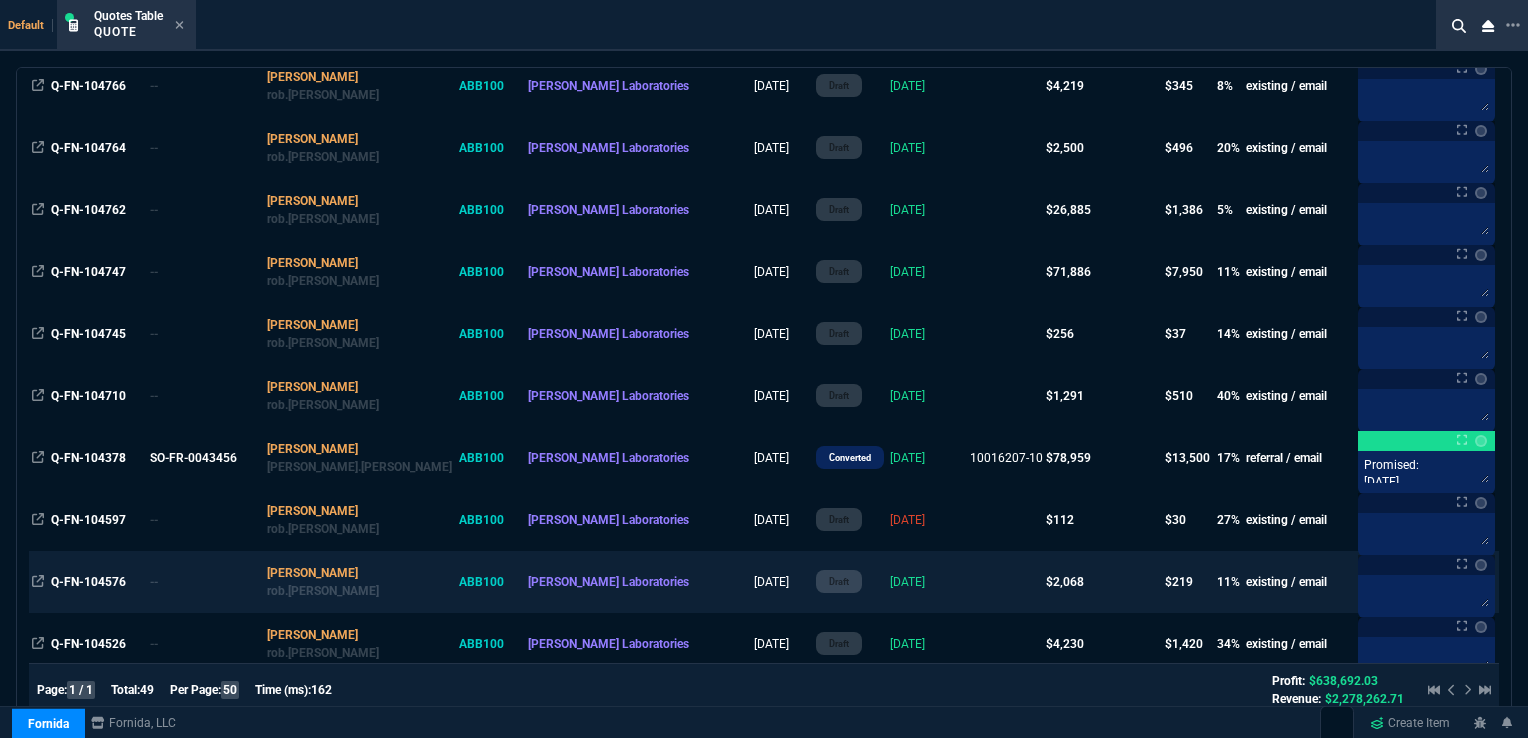 scroll, scrollTop: 2695, scrollLeft: 0, axis: vertical 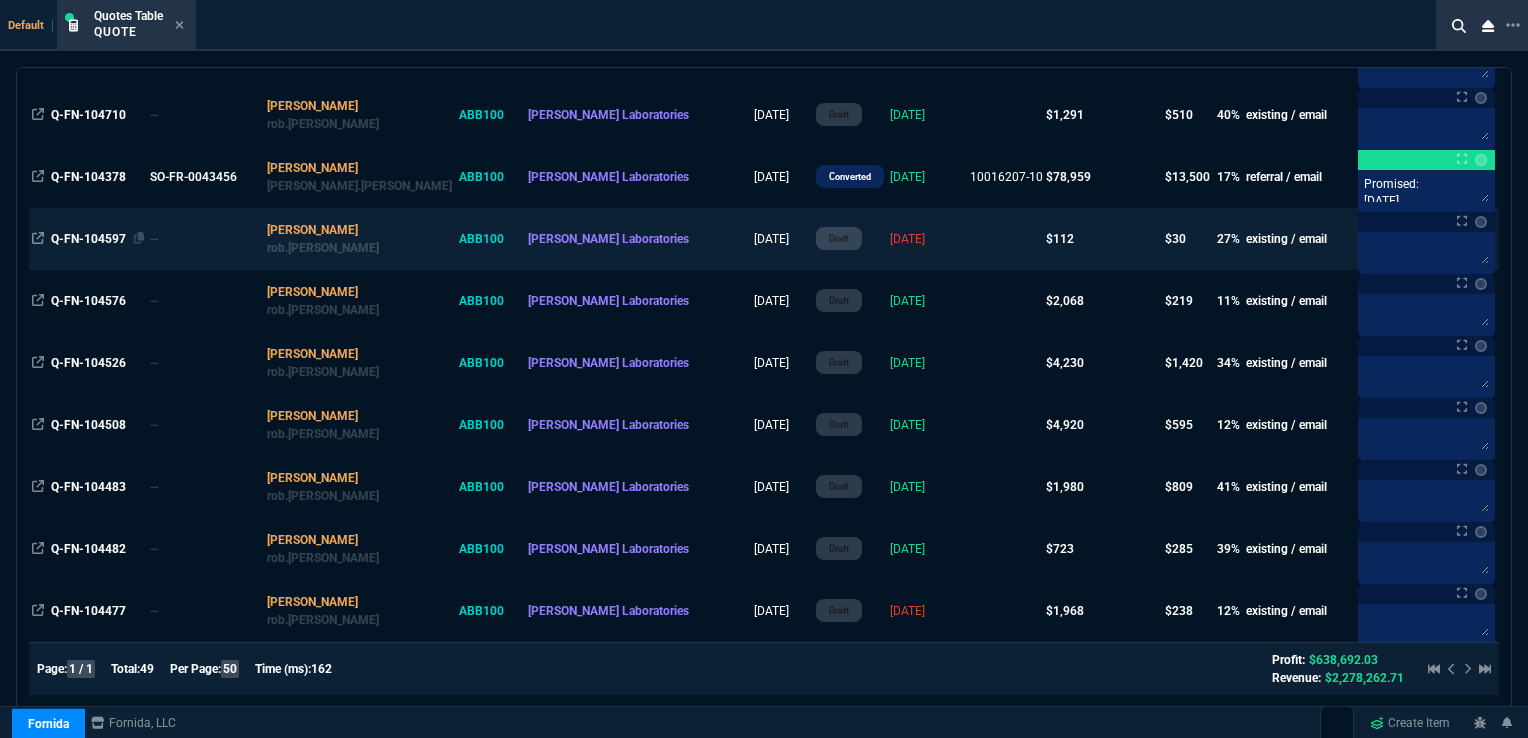 click on "Q-FN-104597" at bounding box center (88, 239) 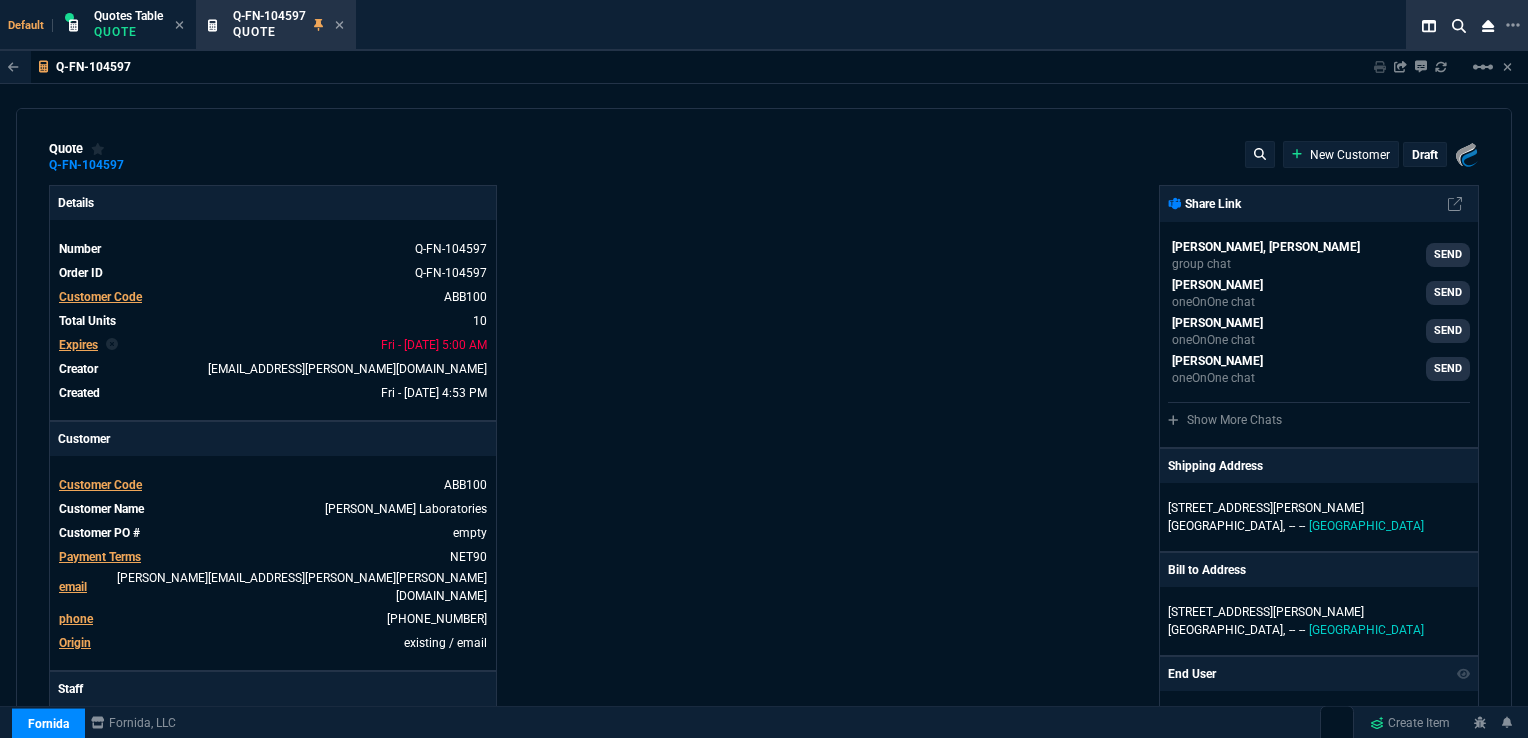 type on "31" 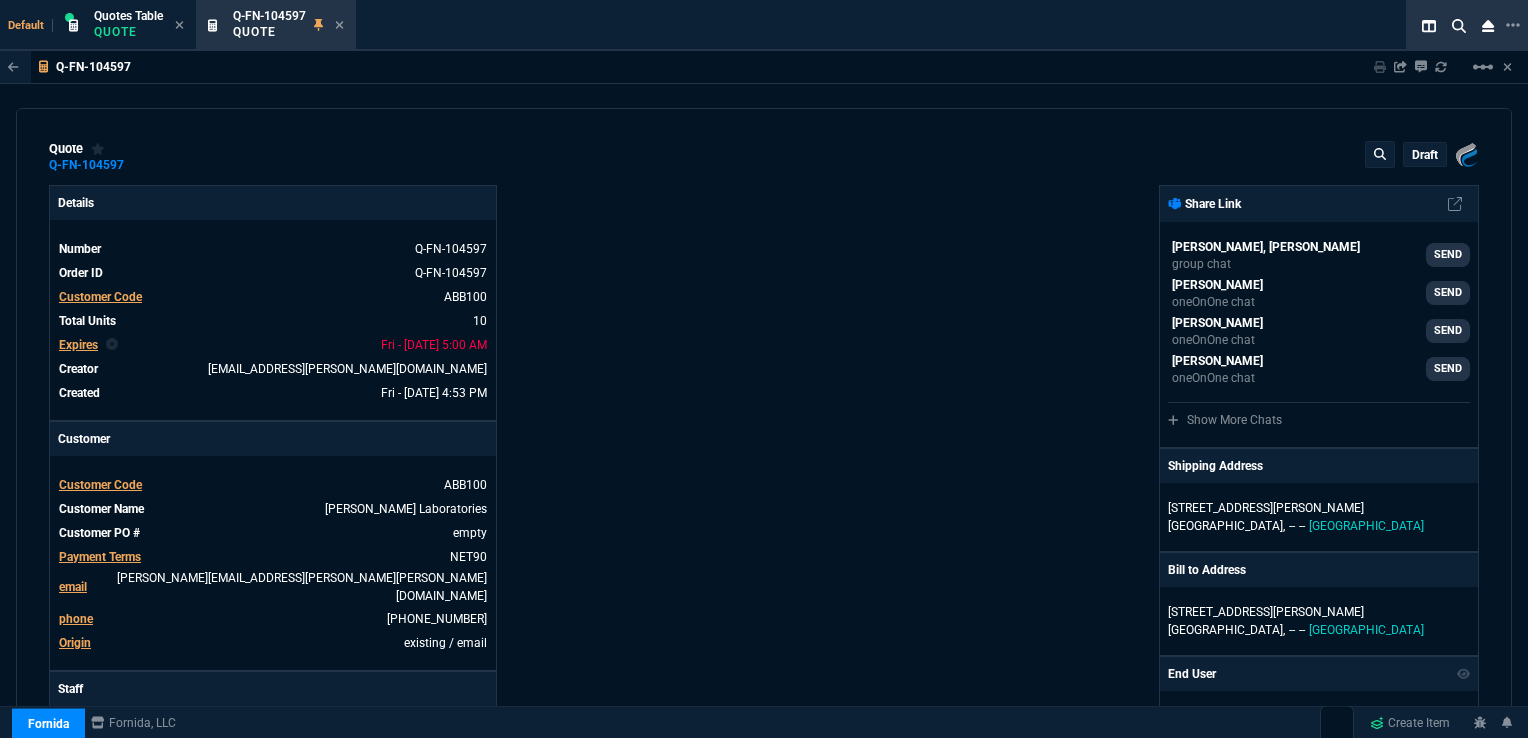 type on "20" 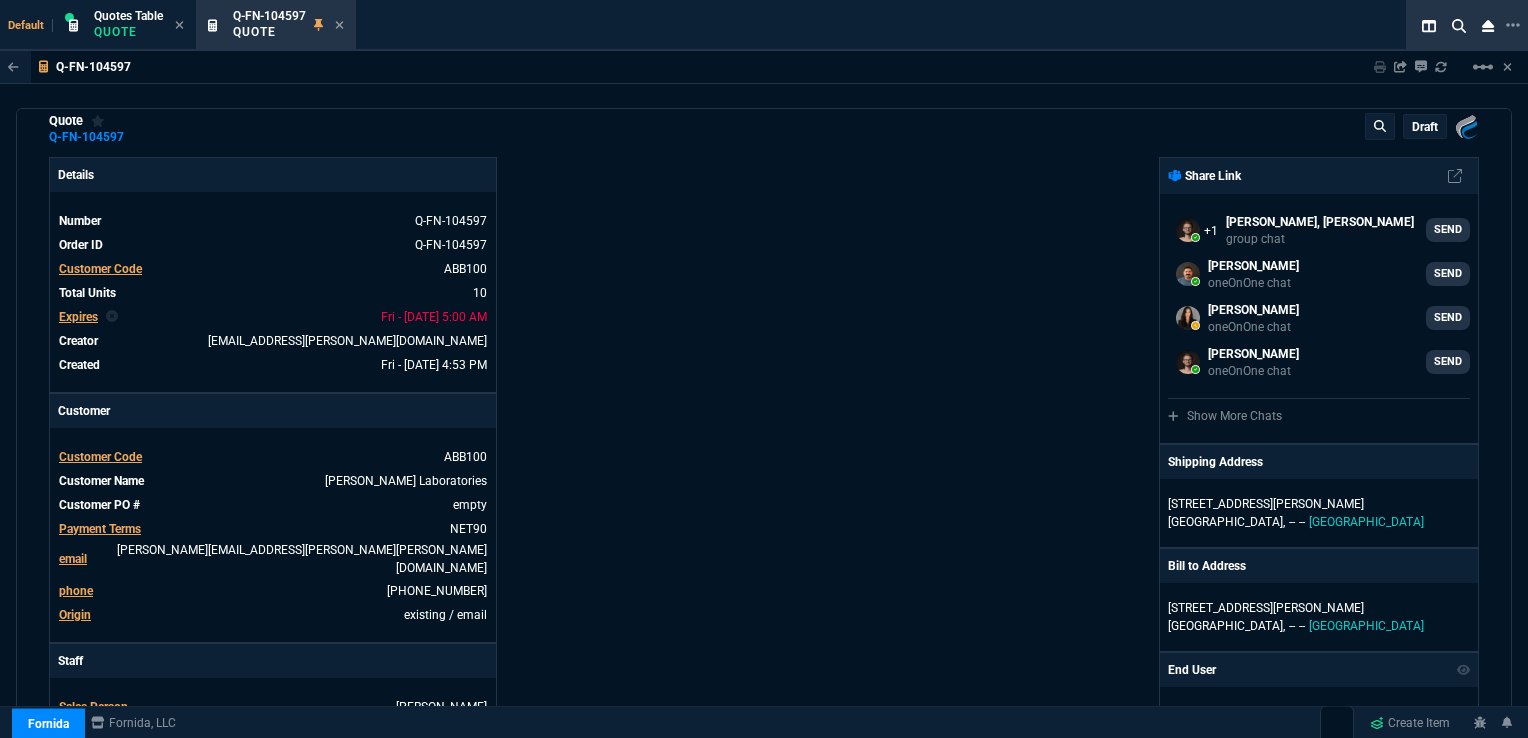 scroll, scrollTop: 0, scrollLeft: 0, axis: both 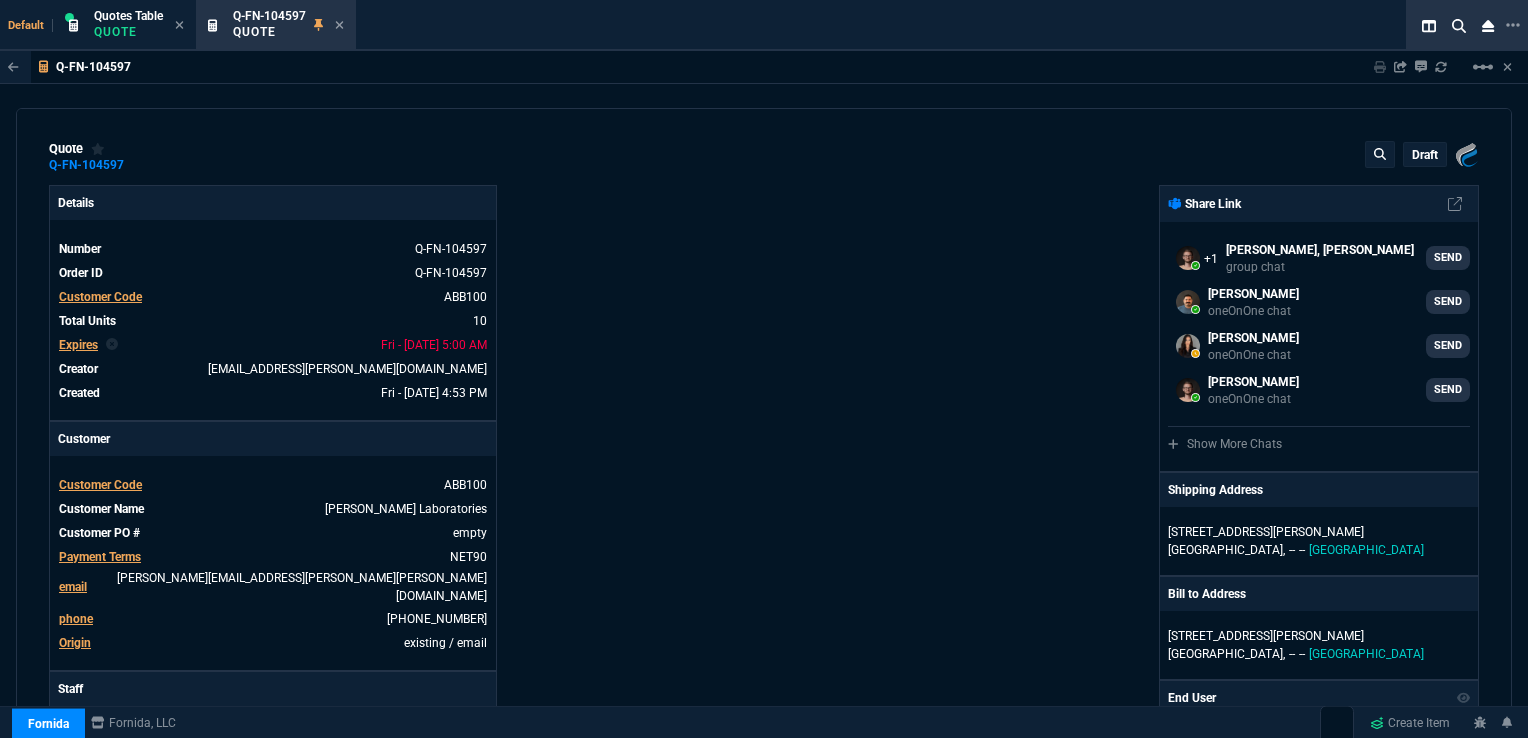 click on "Expires" at bounding box center [78, 345] 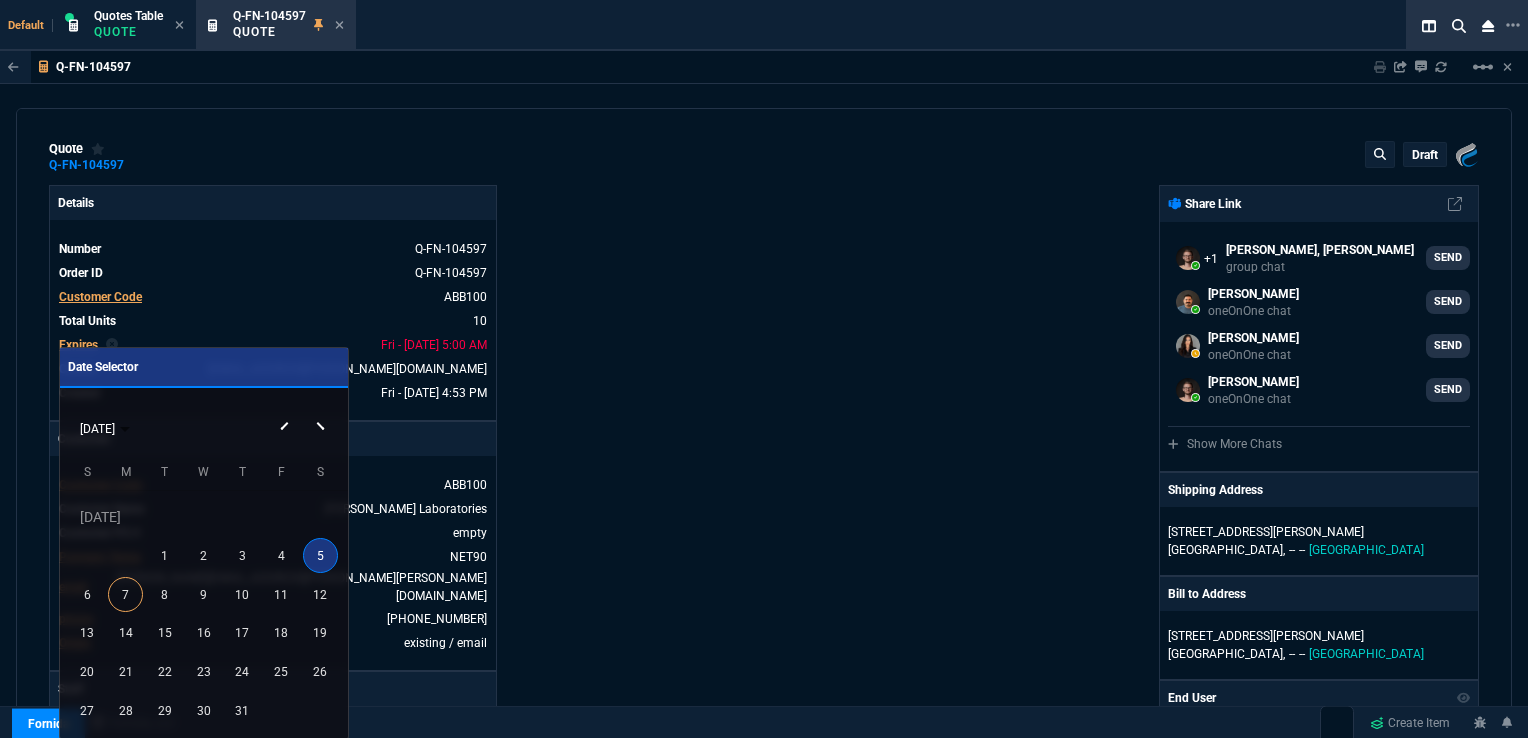 click at bounding box center (323, 409) 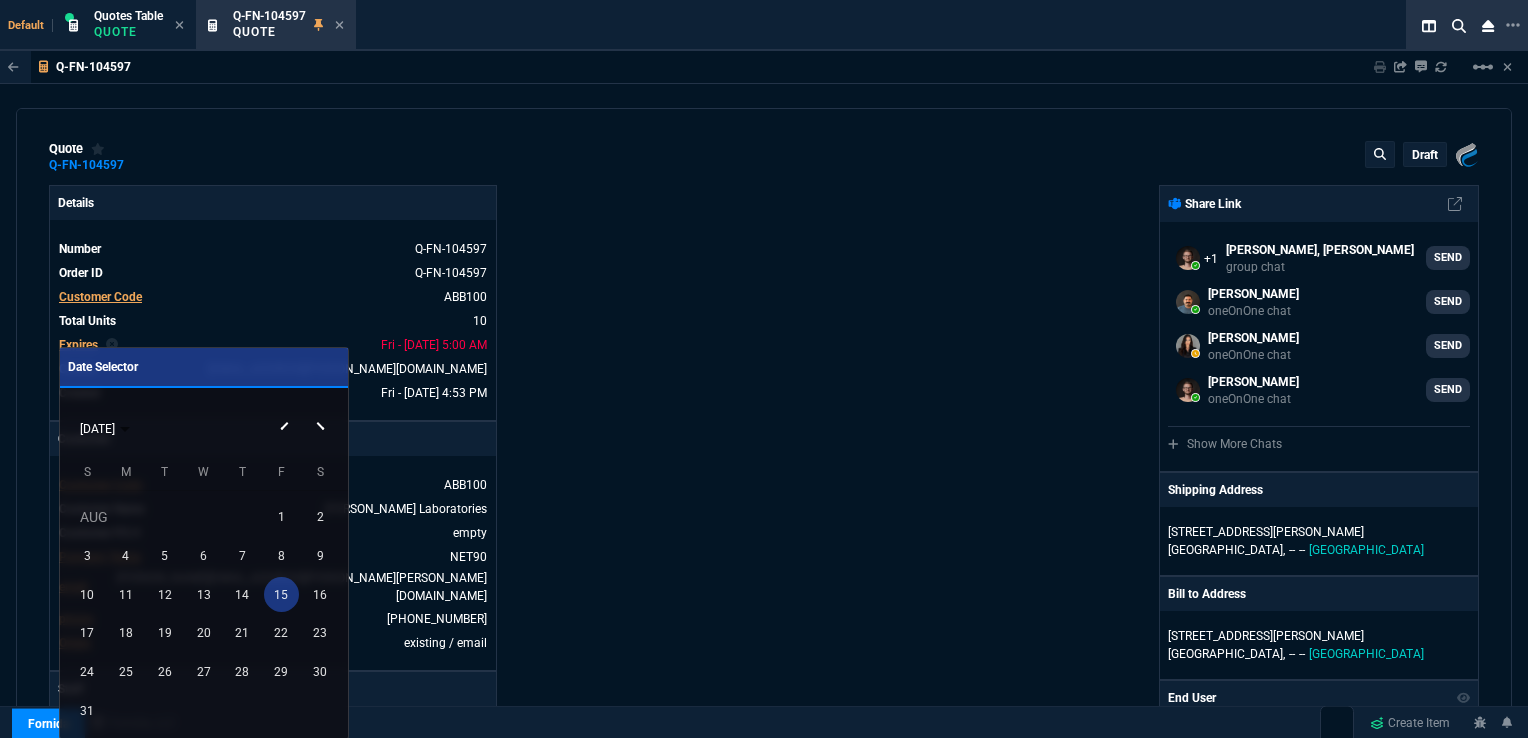 click on "15" at bounding box center [281, 594] 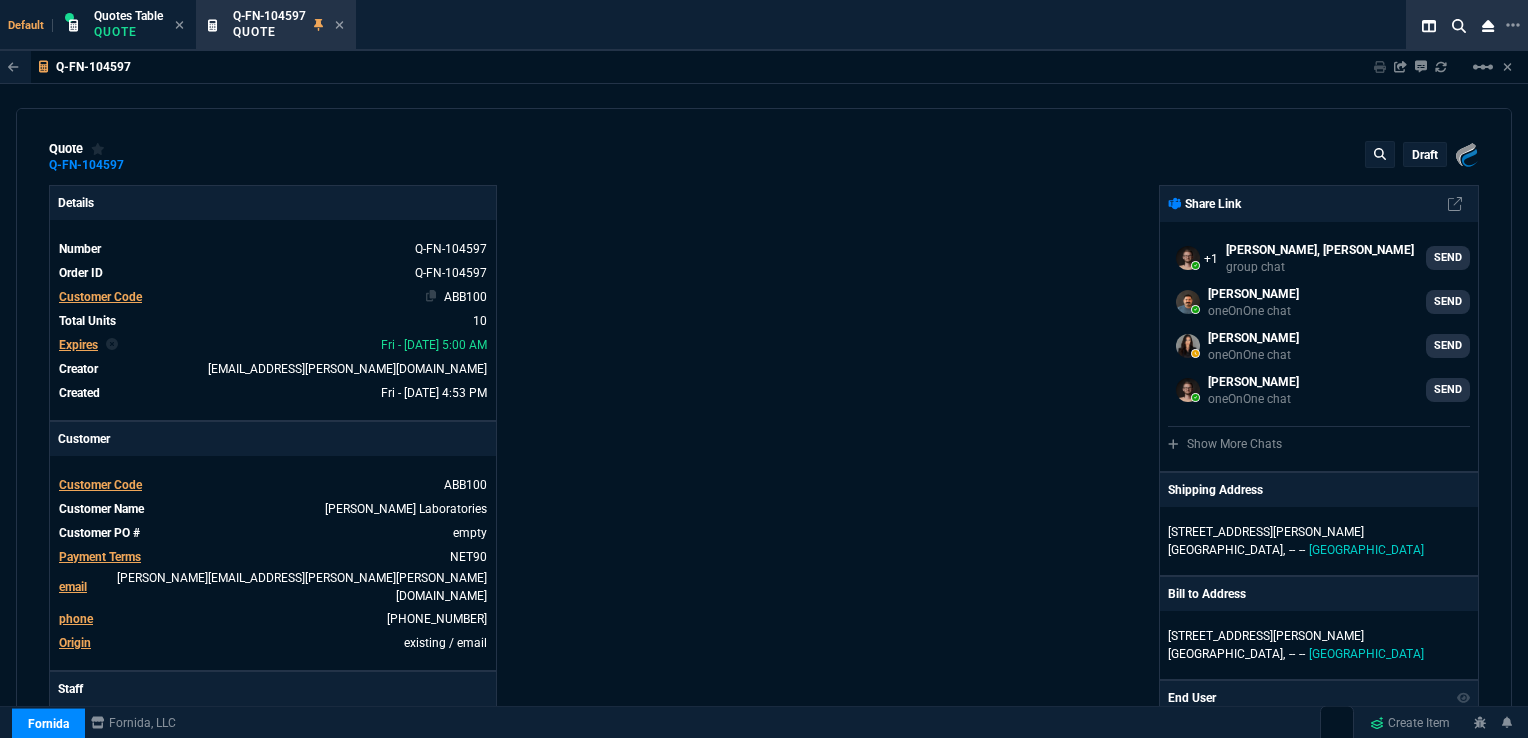 type on "31" 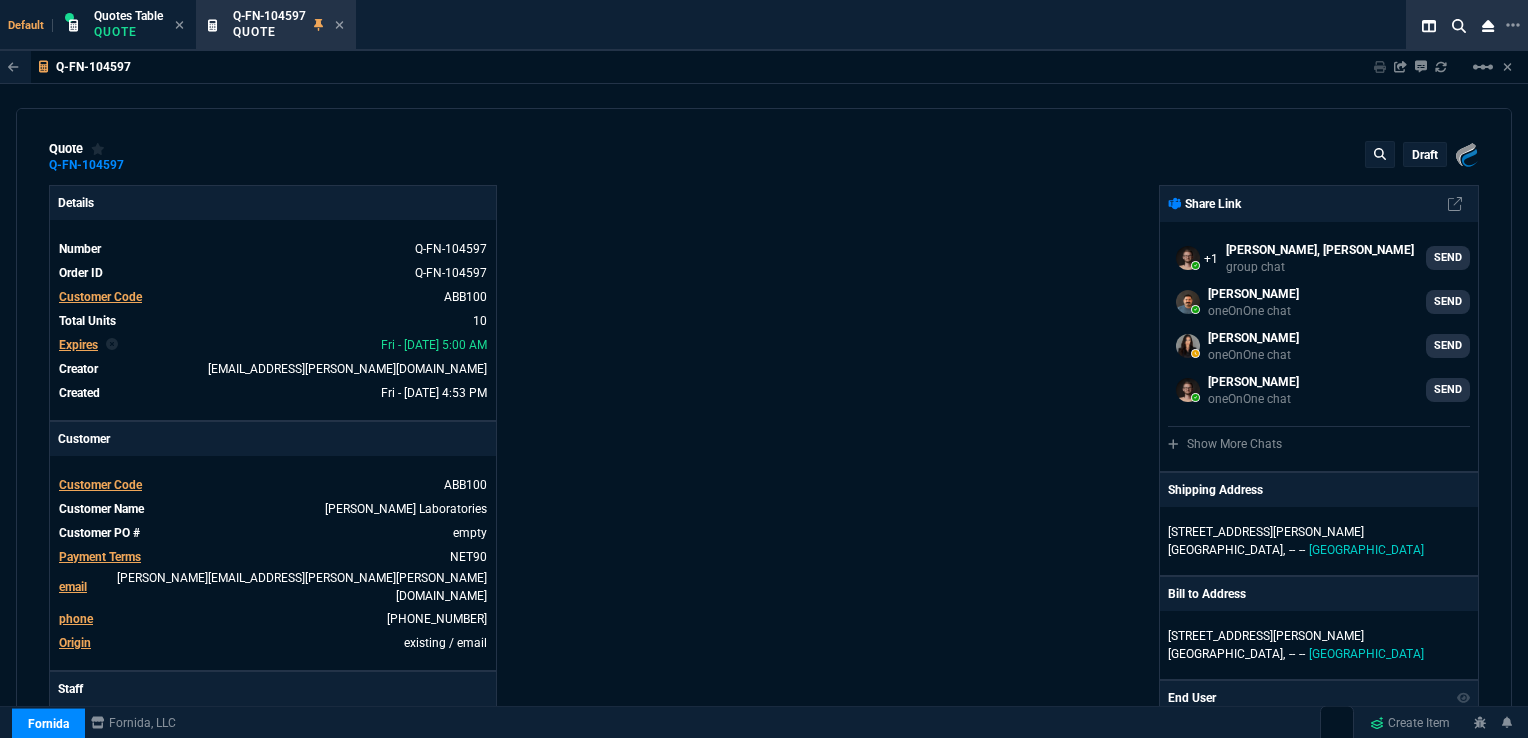 scroll, scrollTop: 100, scrollLeft: 0, axis: vertical 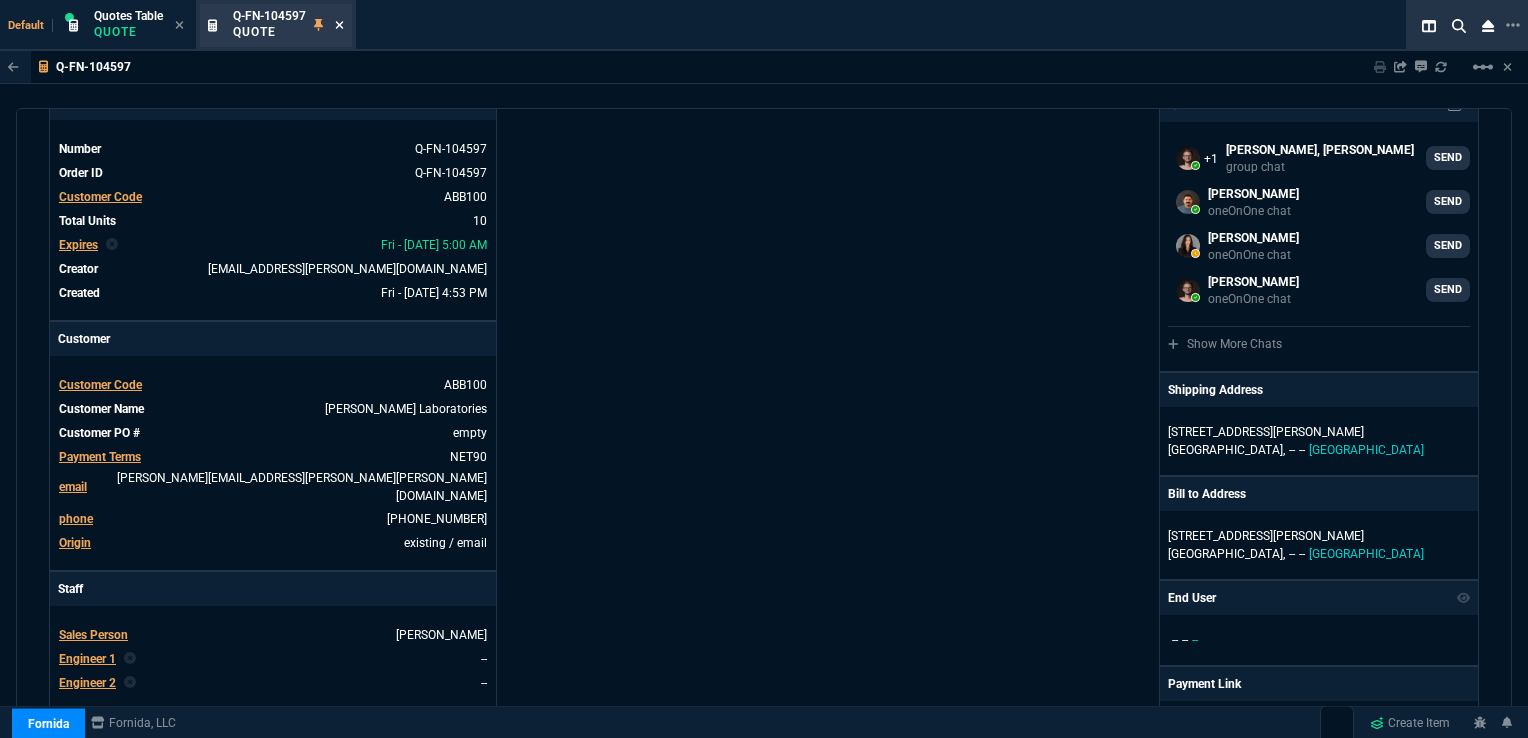 click 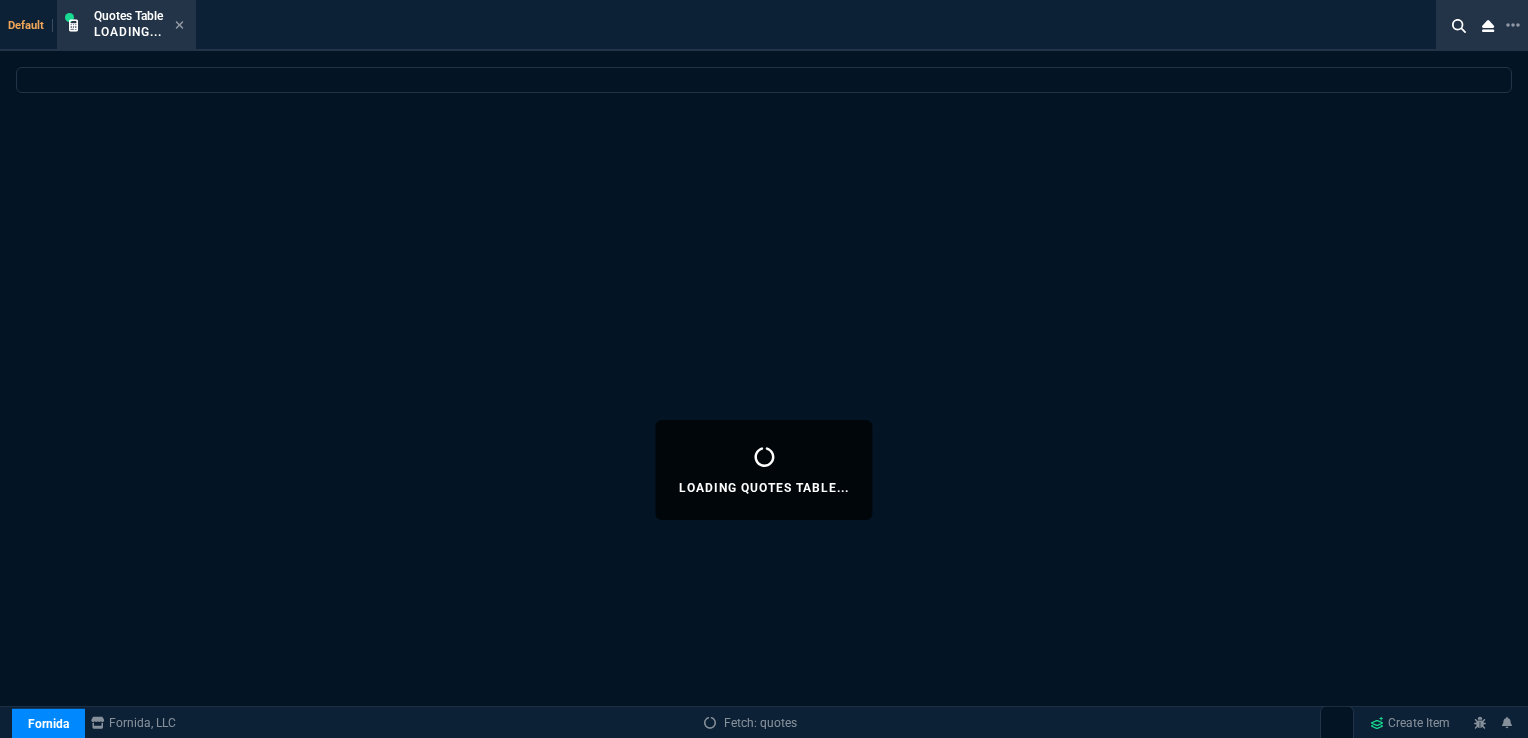 select 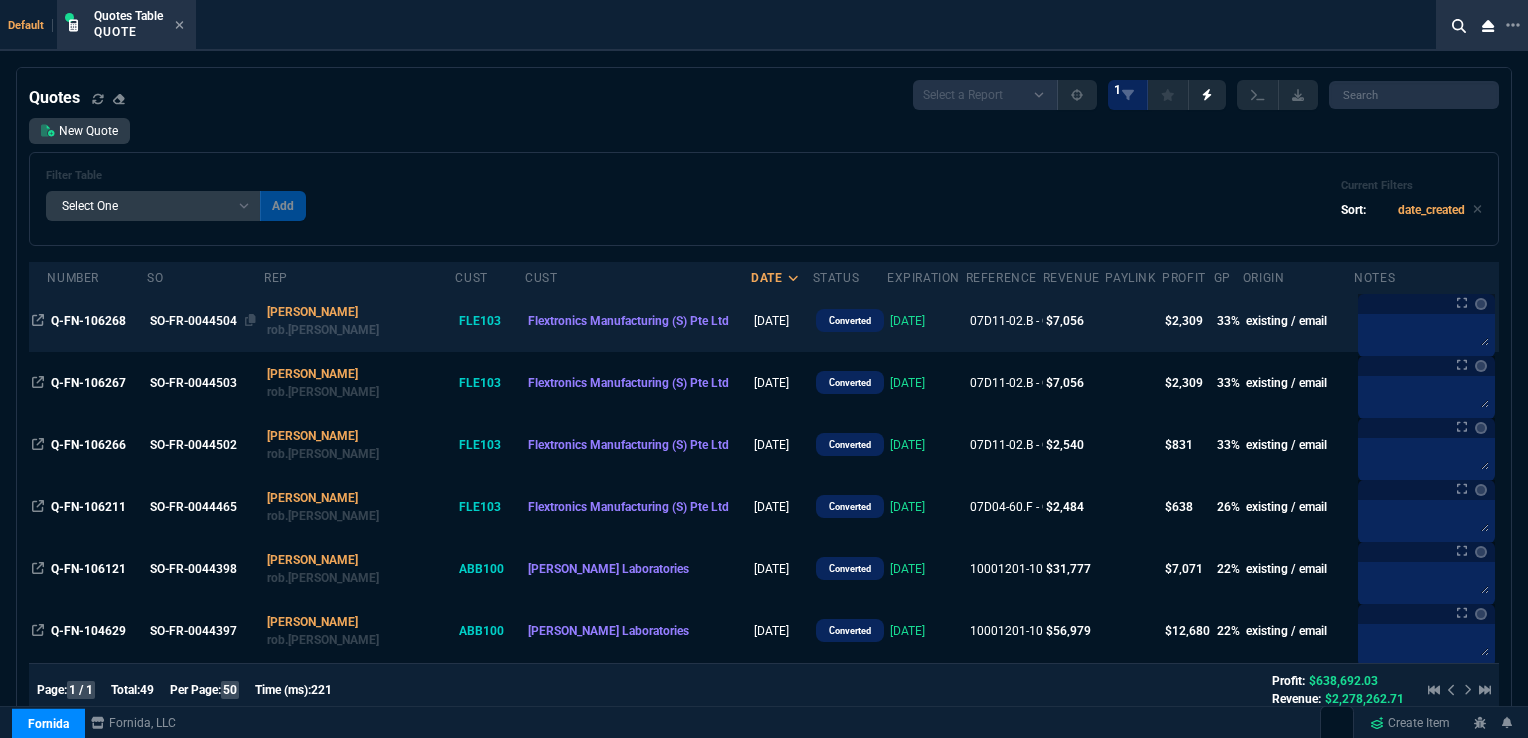 click on "SO-FR-0044504" at bounding box center (203, 321) 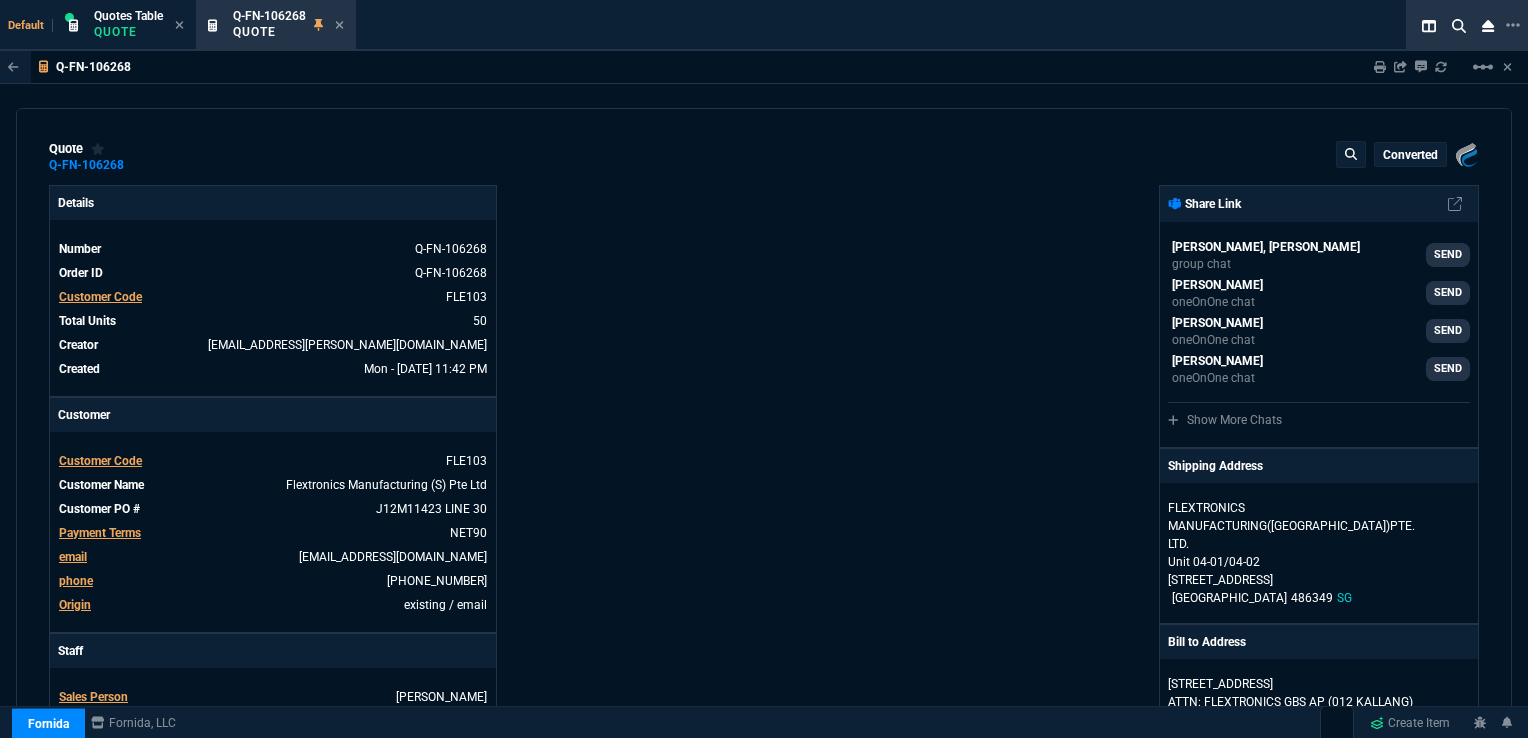 type on "36" 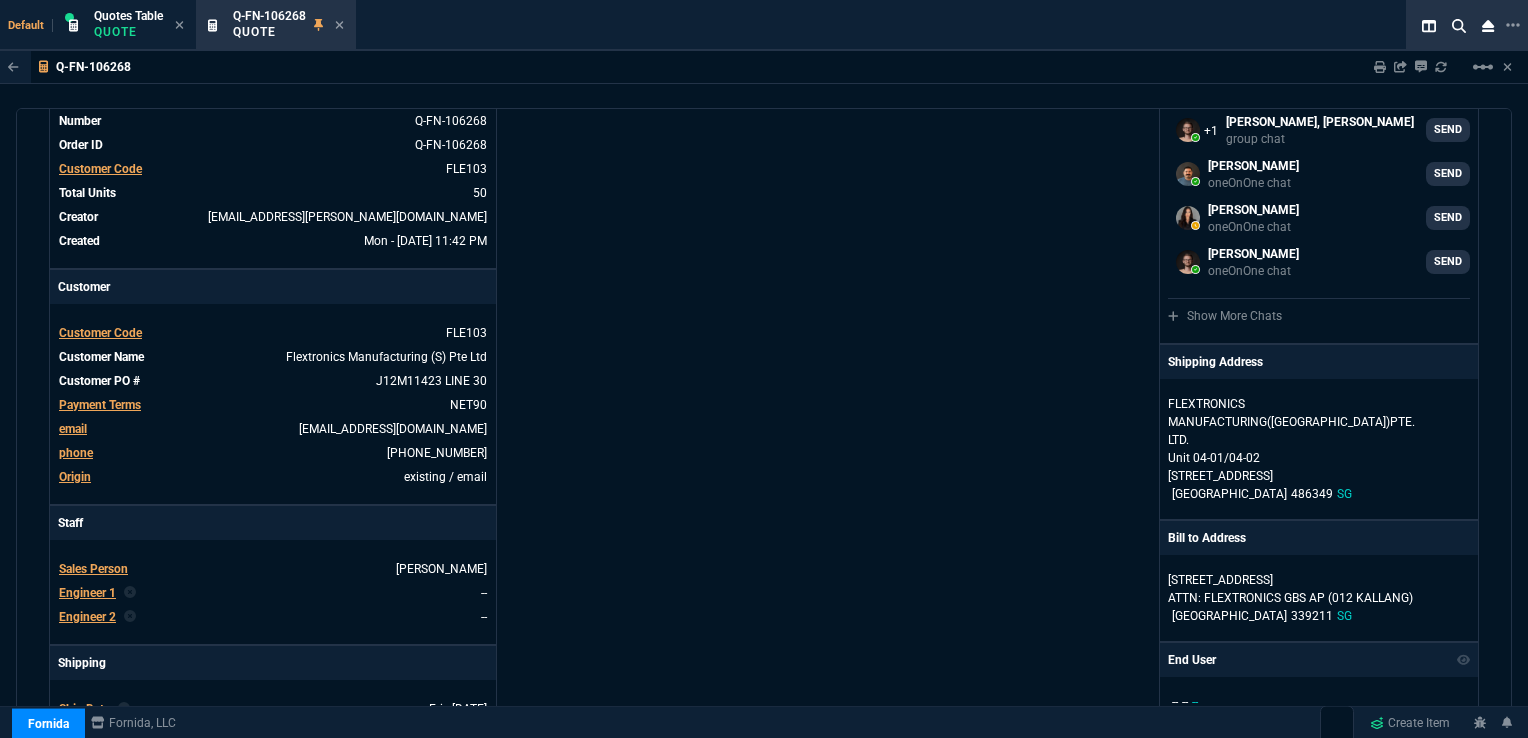scroll, scrollTop: 100, scrollLeft: 0, axis: vertical 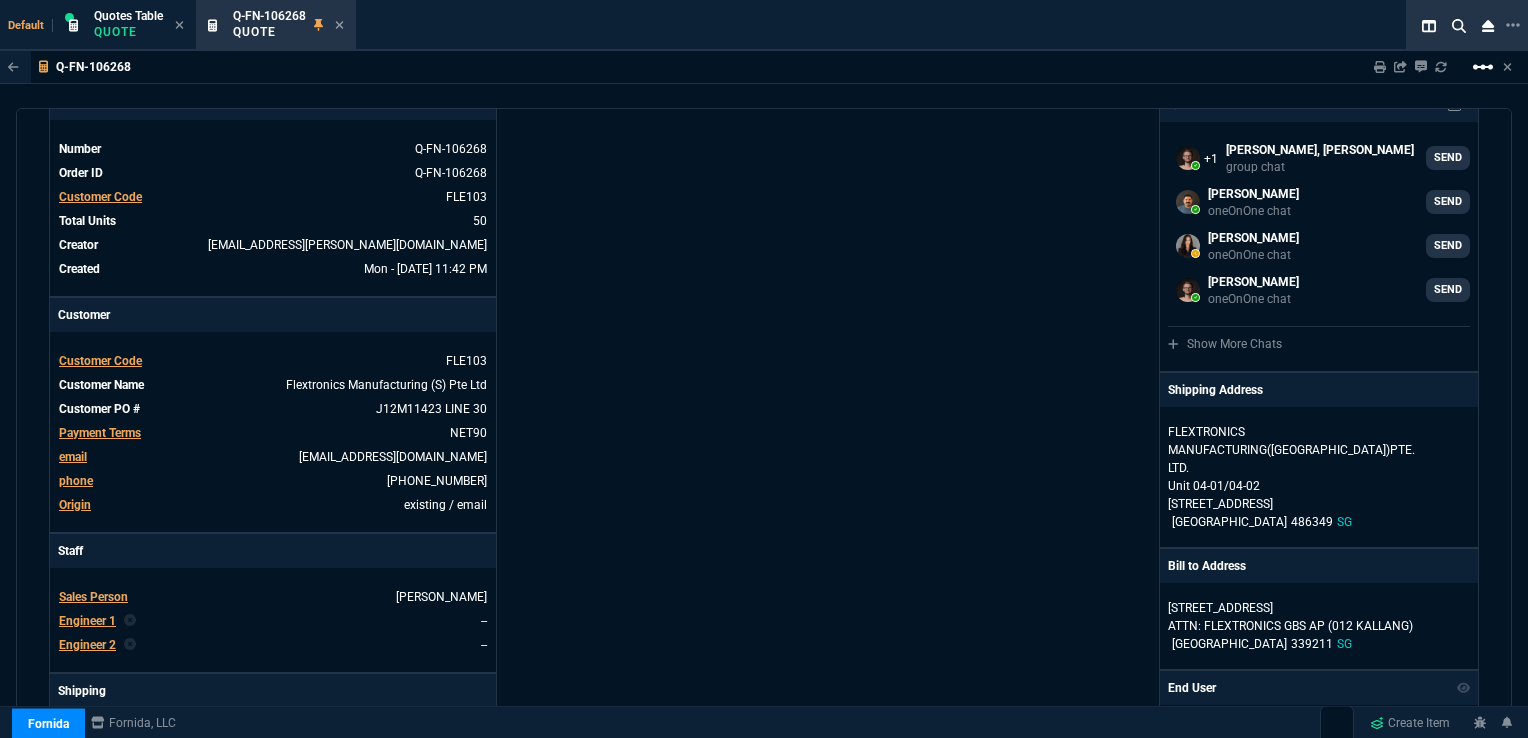 click on "linear_scale" at bounding box center (1483, 67) 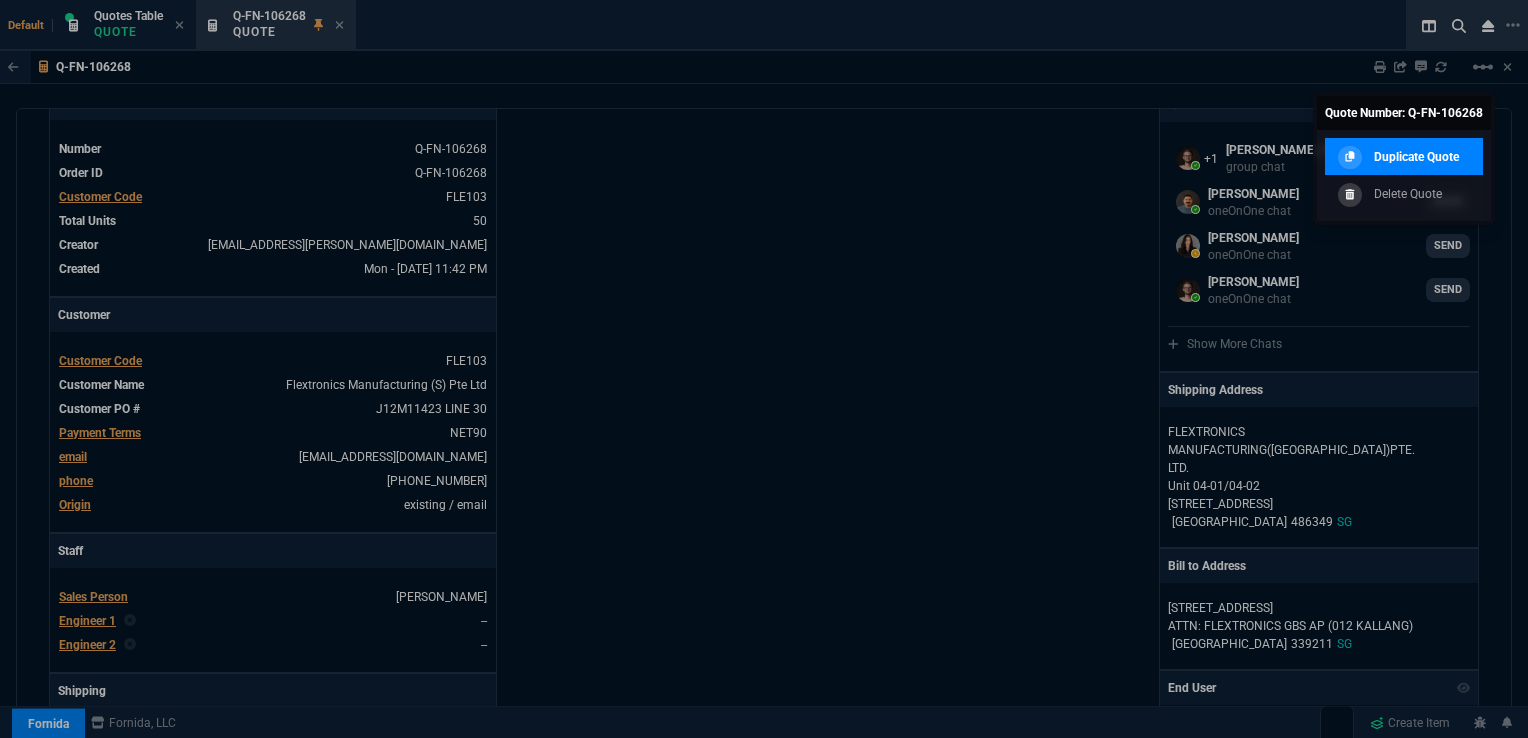 click on "Duplicate Quote" at bounding box center [1416, 157] 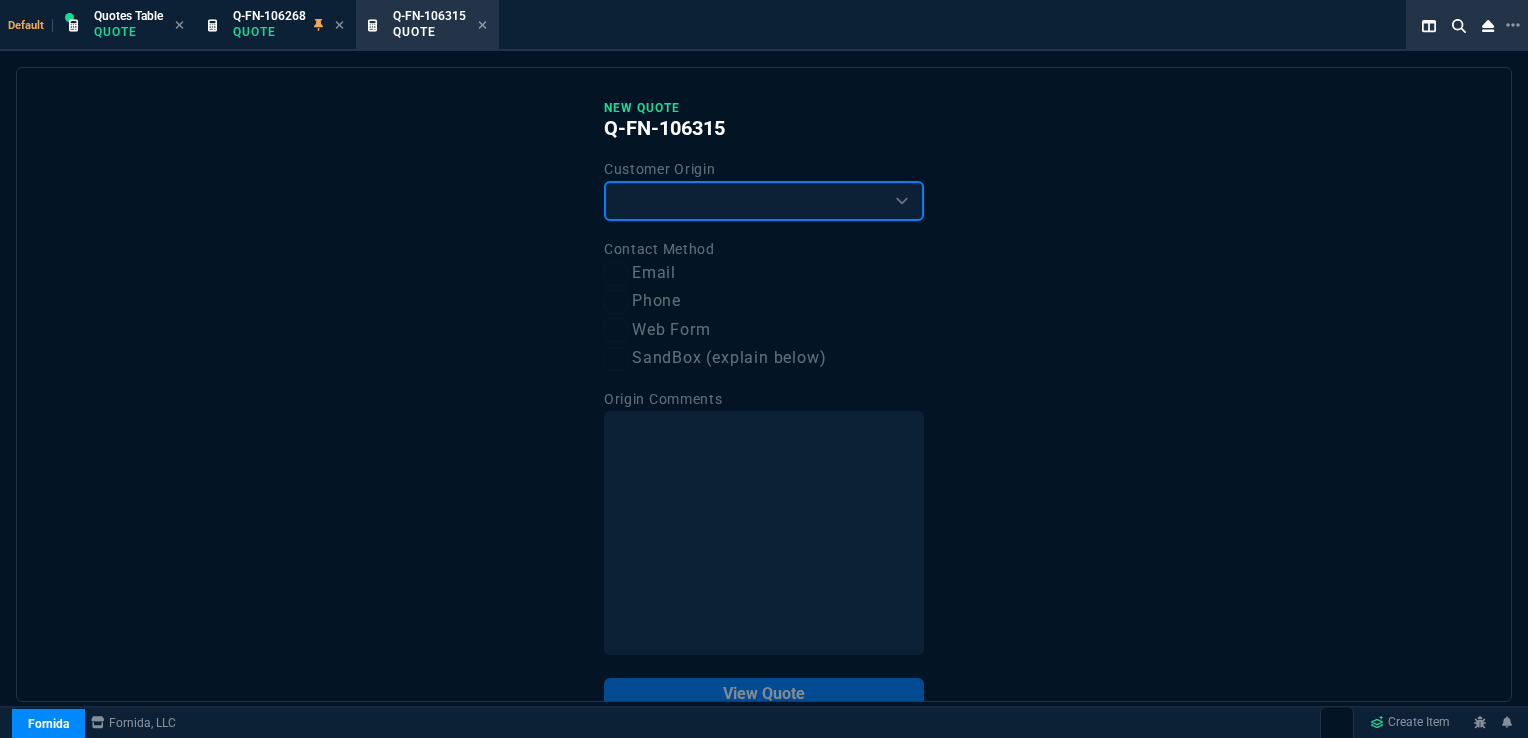 click on "Existing Customer Amazon Lead (first order) Website Lead (first order) Called (first order) Referral (first order) SandBox (explain below)" at bounding box center [764, 201] 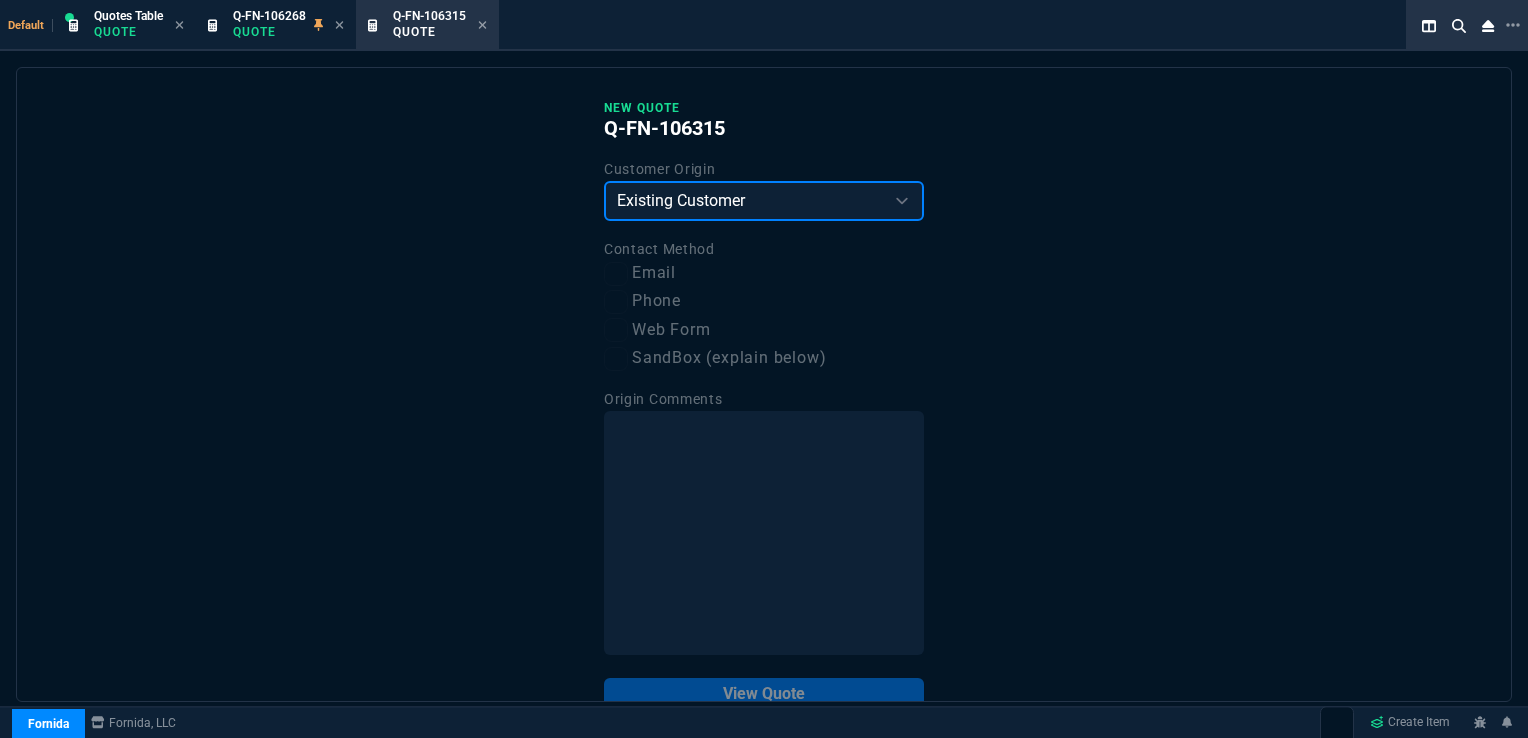 click on "Existing Customer Amazon Lead (first order) Website Lead (first order) Called (first order) Referral (first order) SandBox (explain below)" at bounding box center [764, 201] 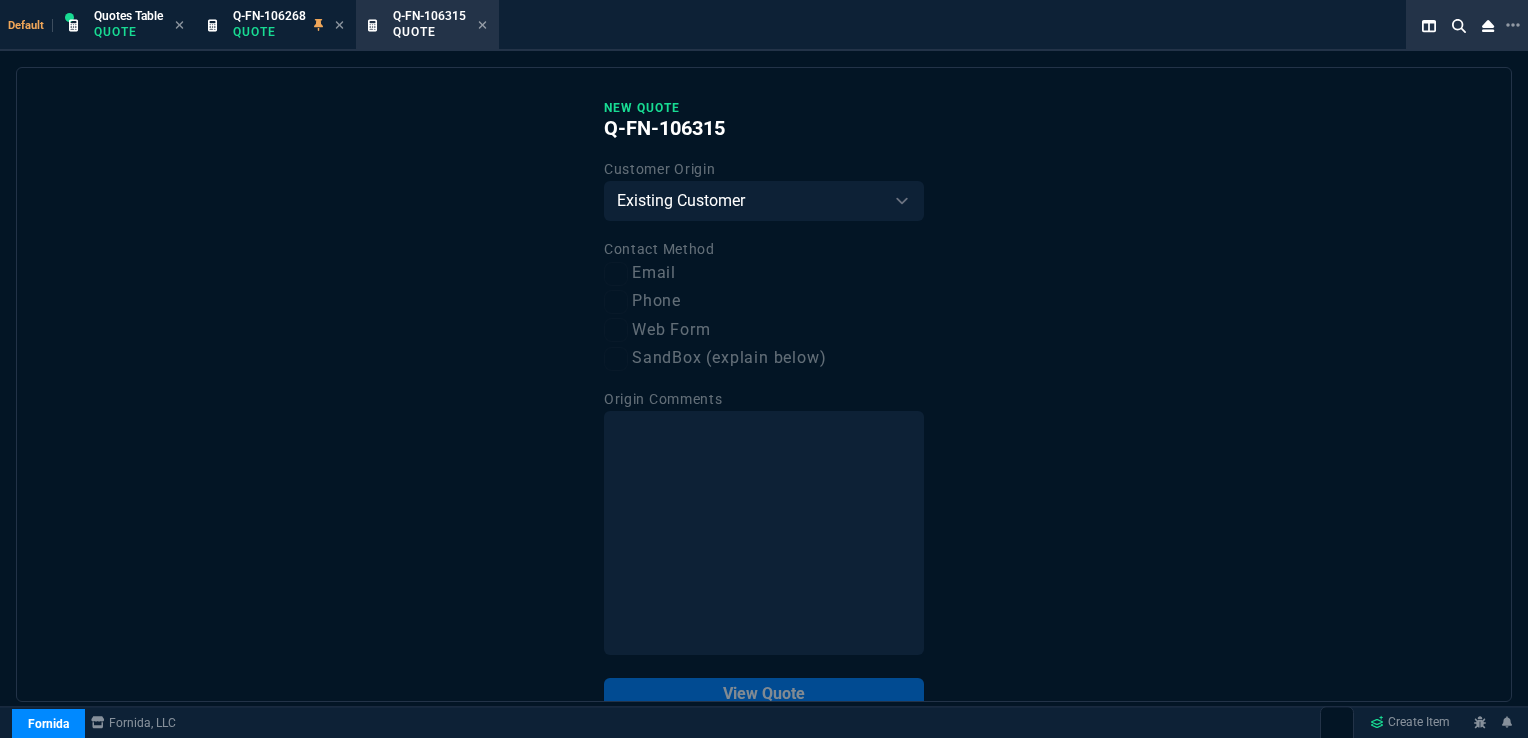 select on "16: [PERSON_NAME]" 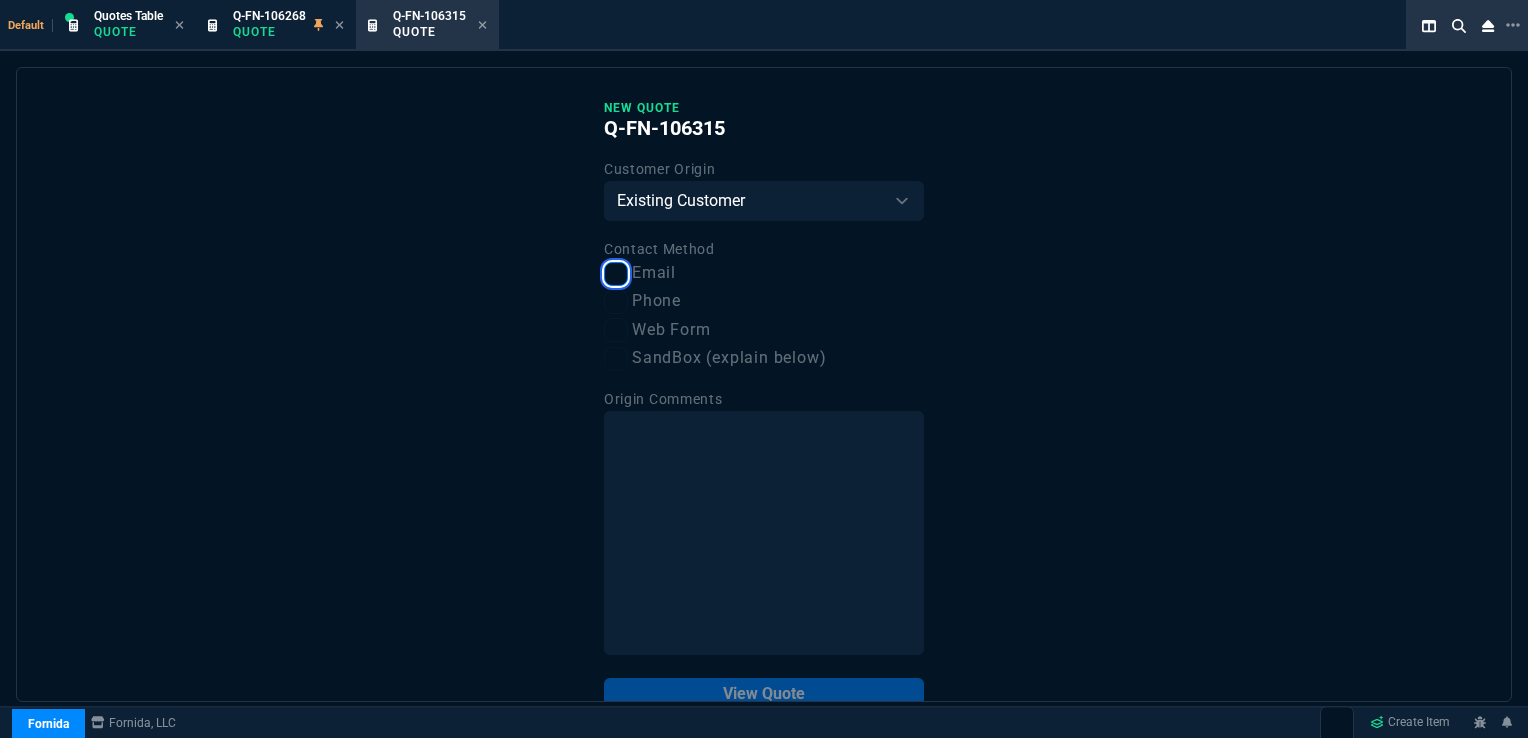 click on "Email" at bounding box center [616, 274] 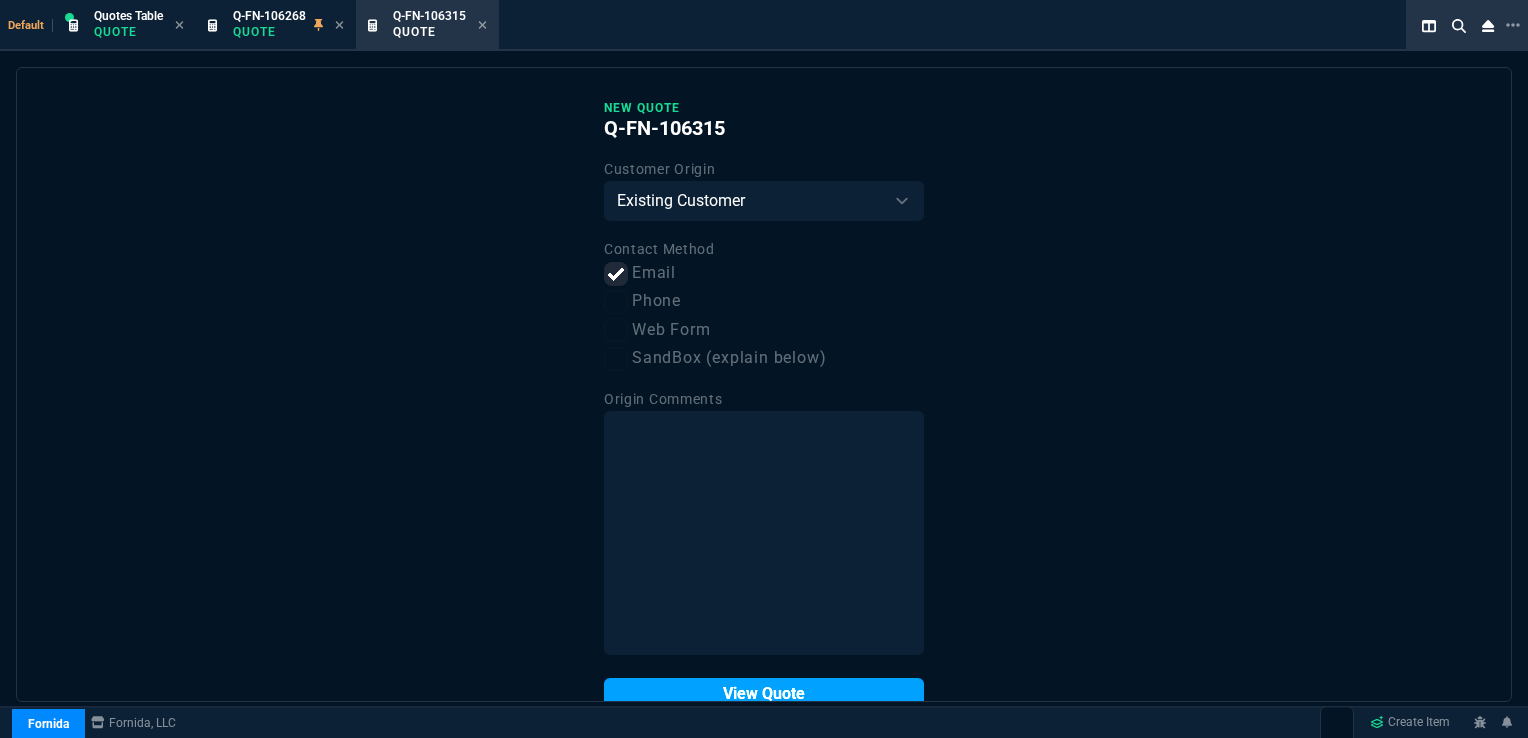 click on "View Quote" at bounding box center [764, 694] 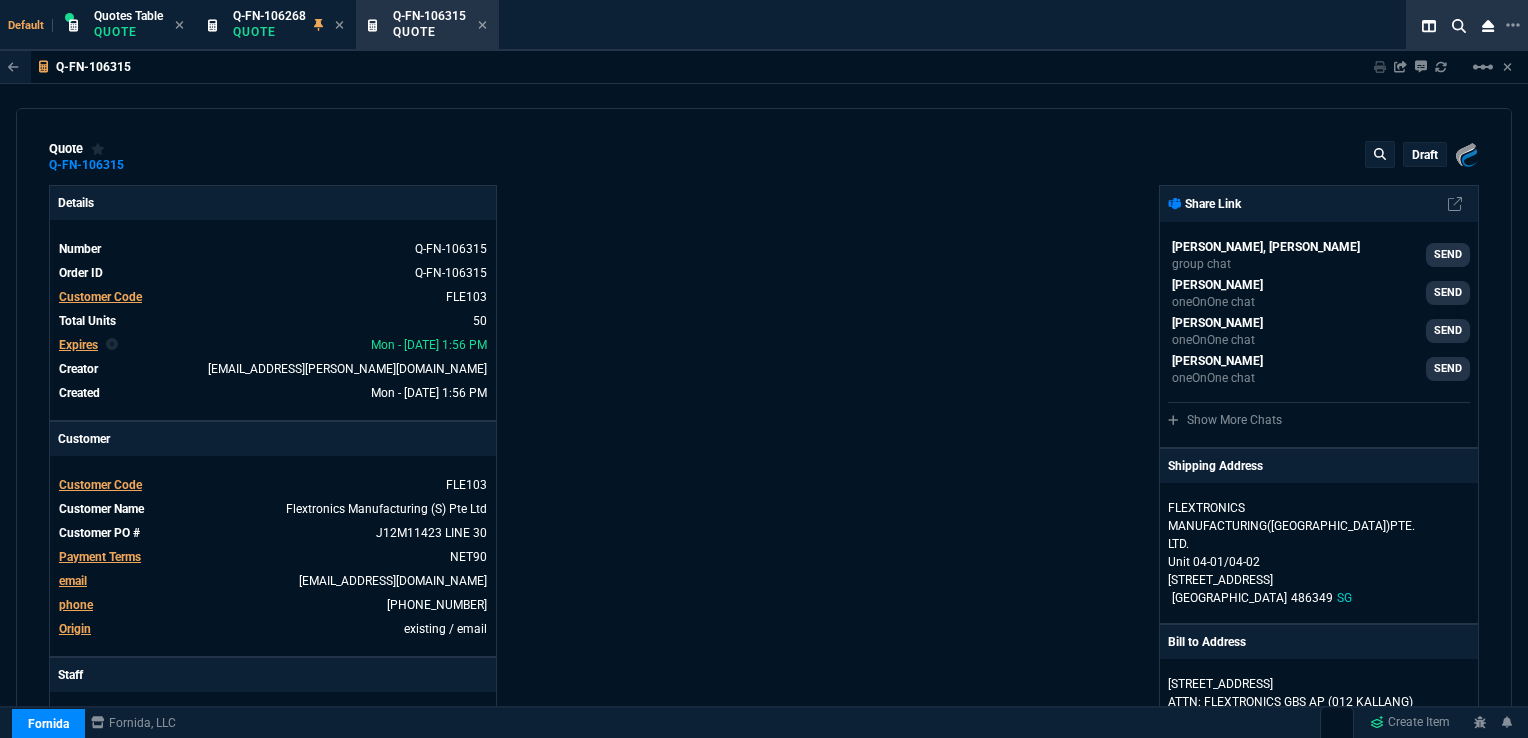 type on "36" 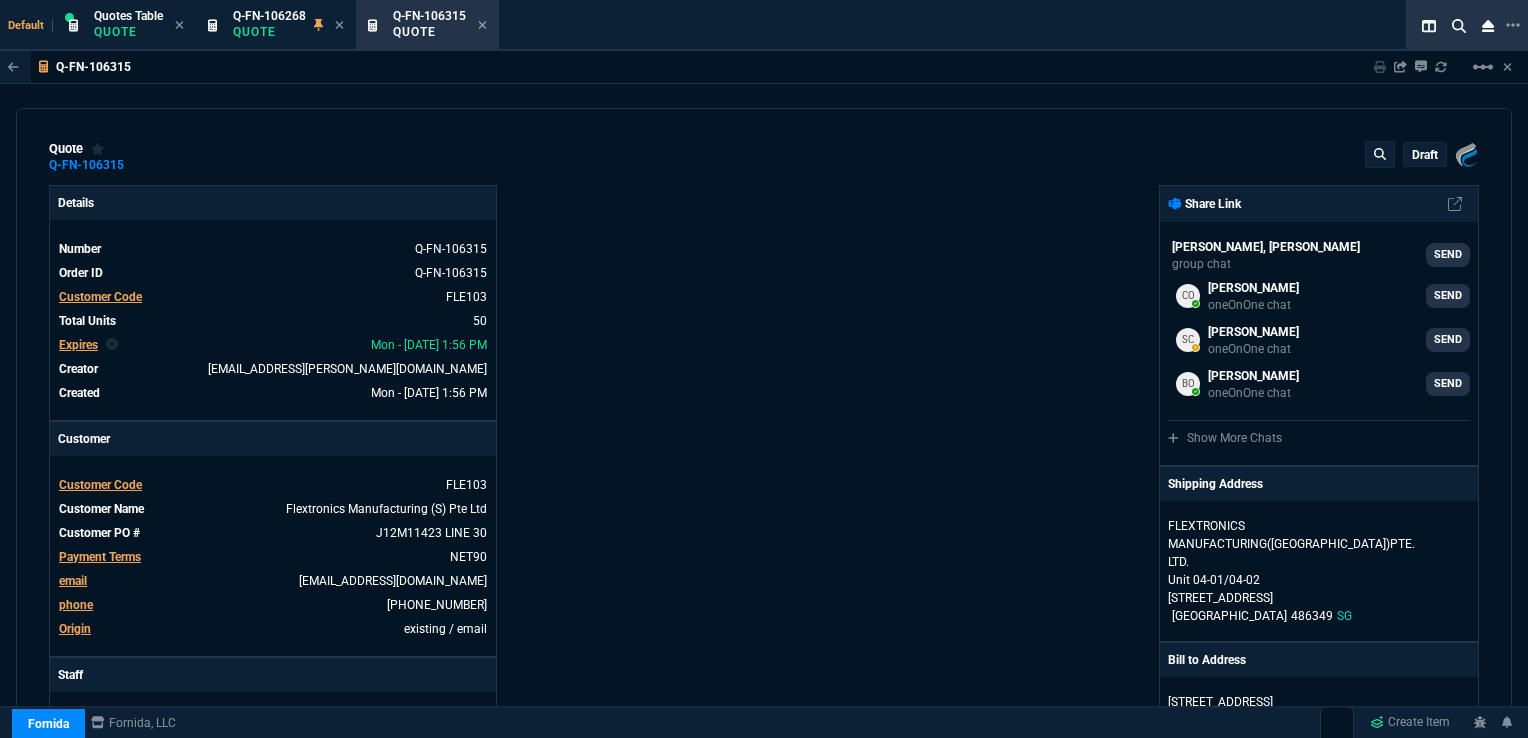 type on "24" 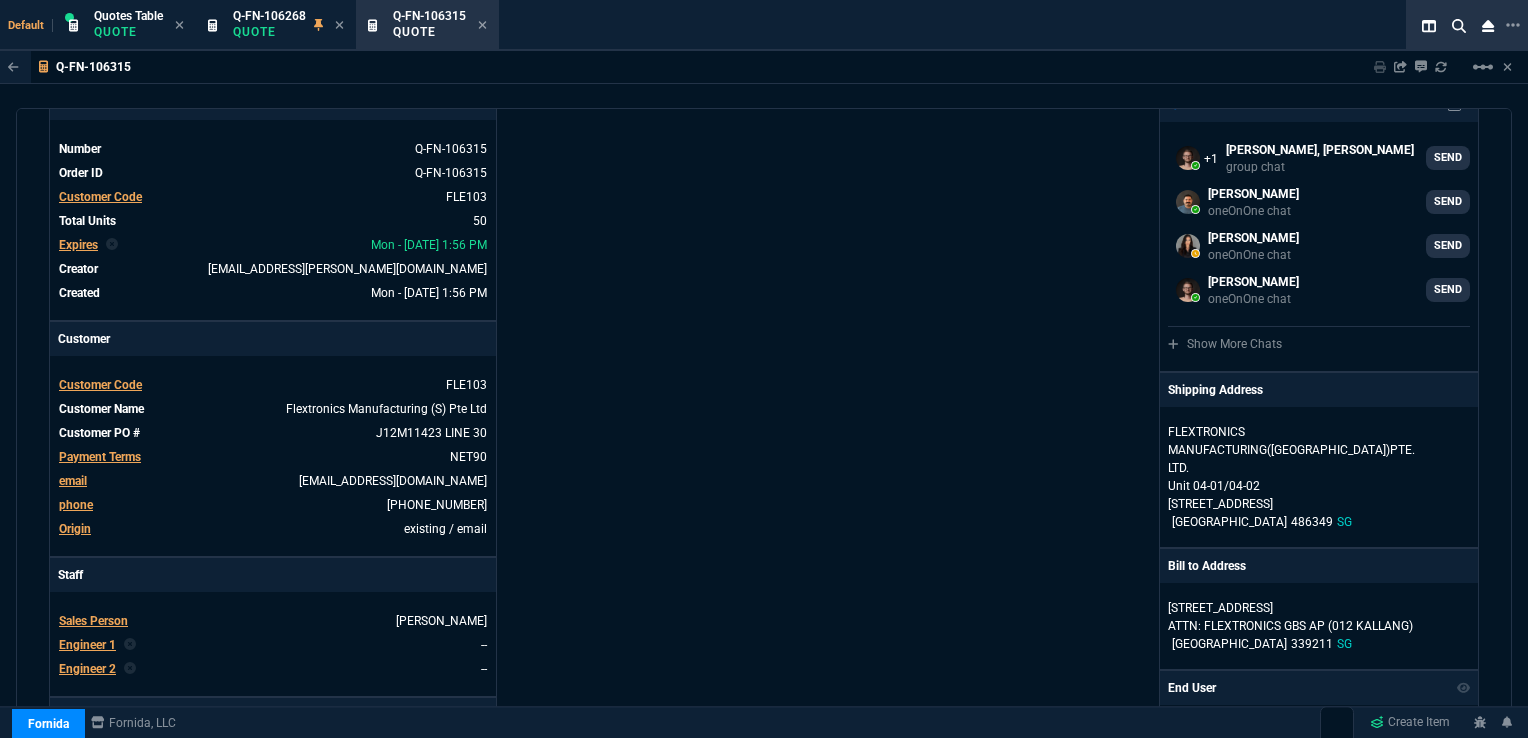 scroll, scrollTop: 200, scrollLeft: 0, axis: vertical 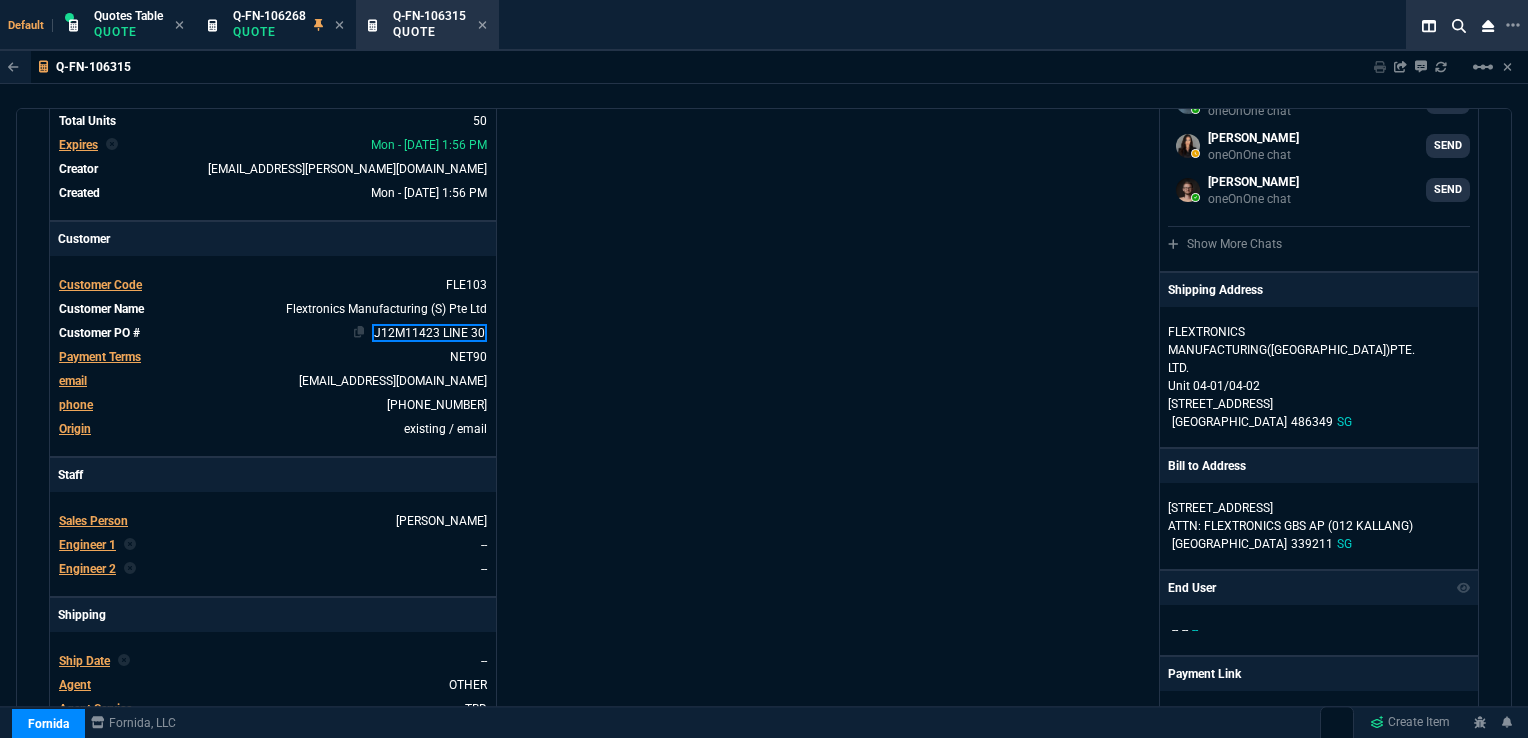 click on "J12M11423 LINE 30" at bounding box center (429, 333) 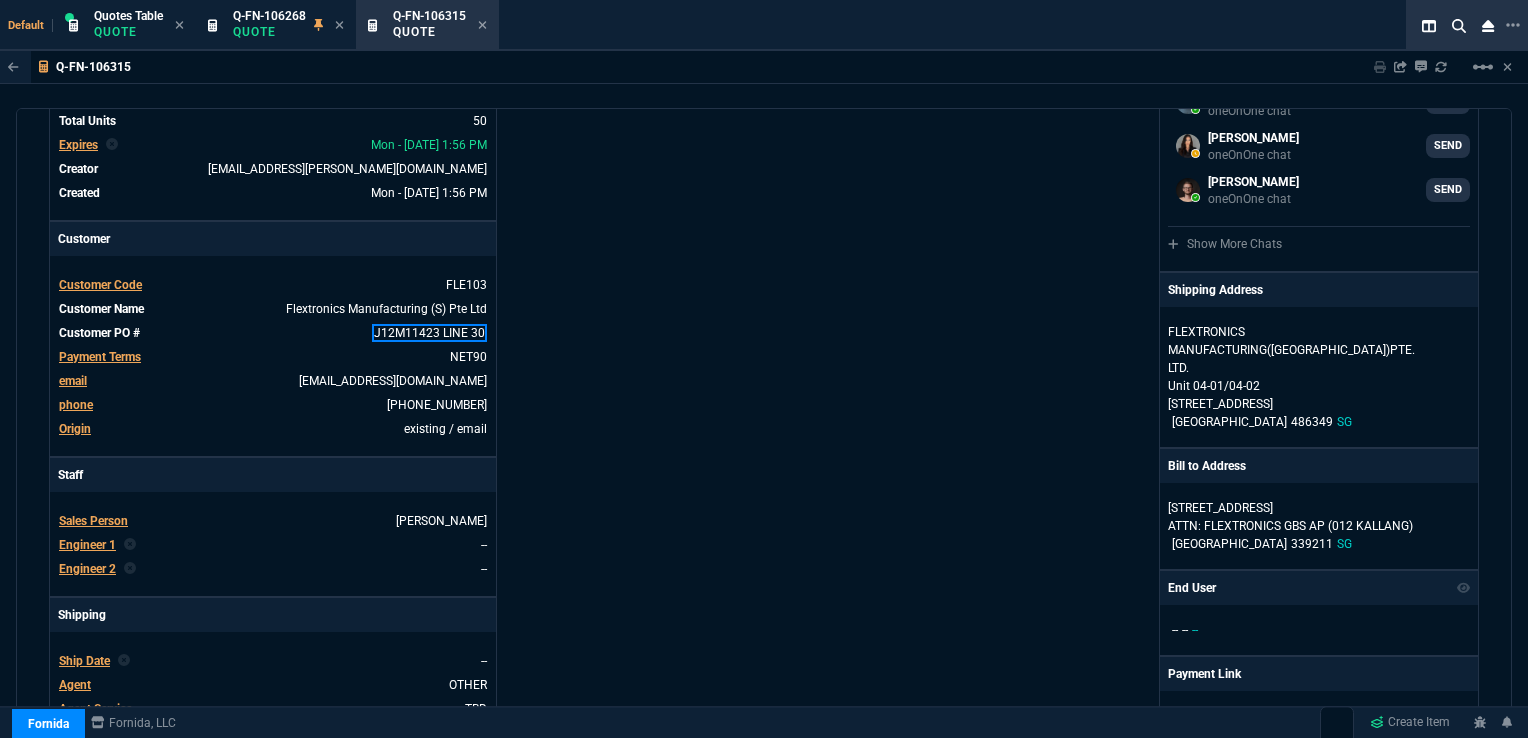 type 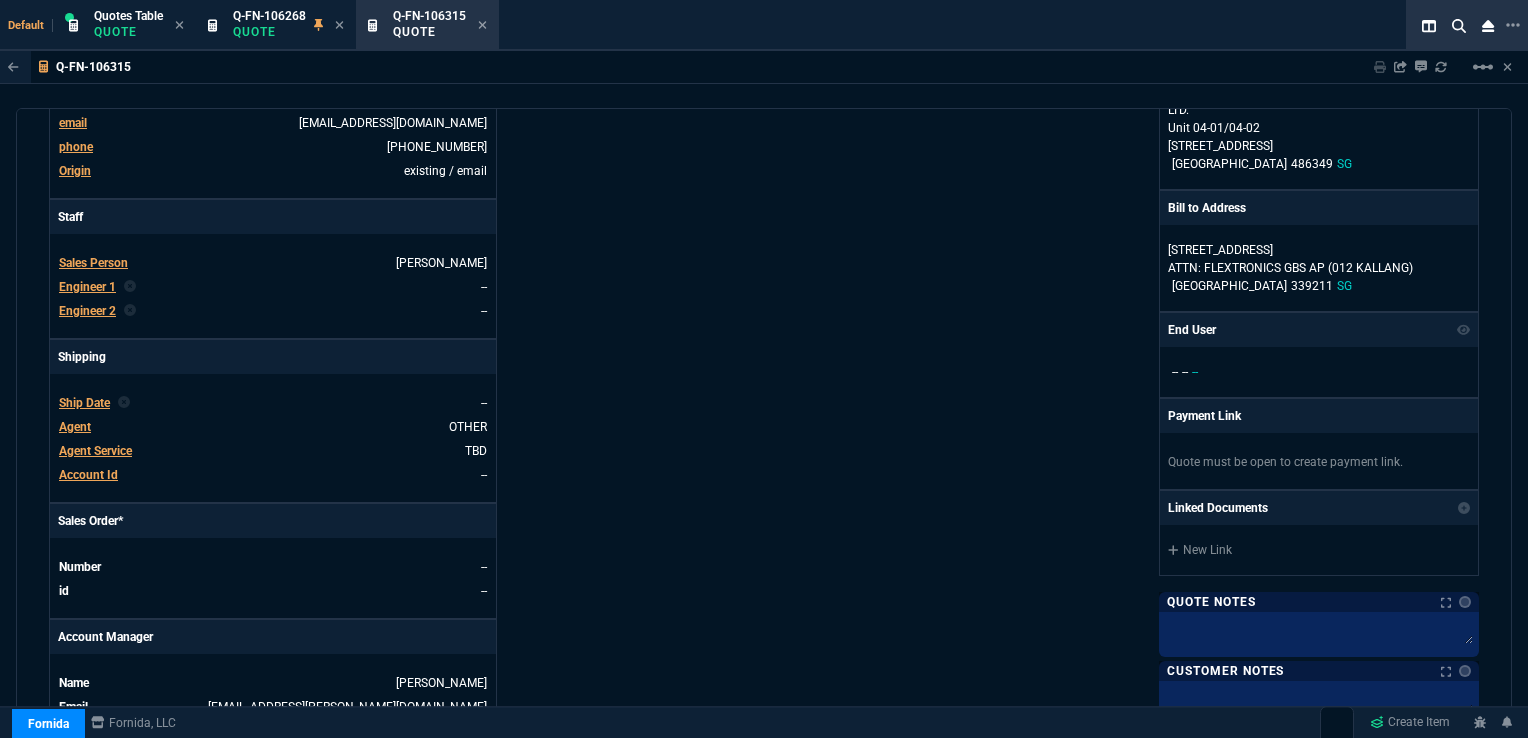 scroll, scrollTop: 500, scrollLeft: 0, axis: vertical 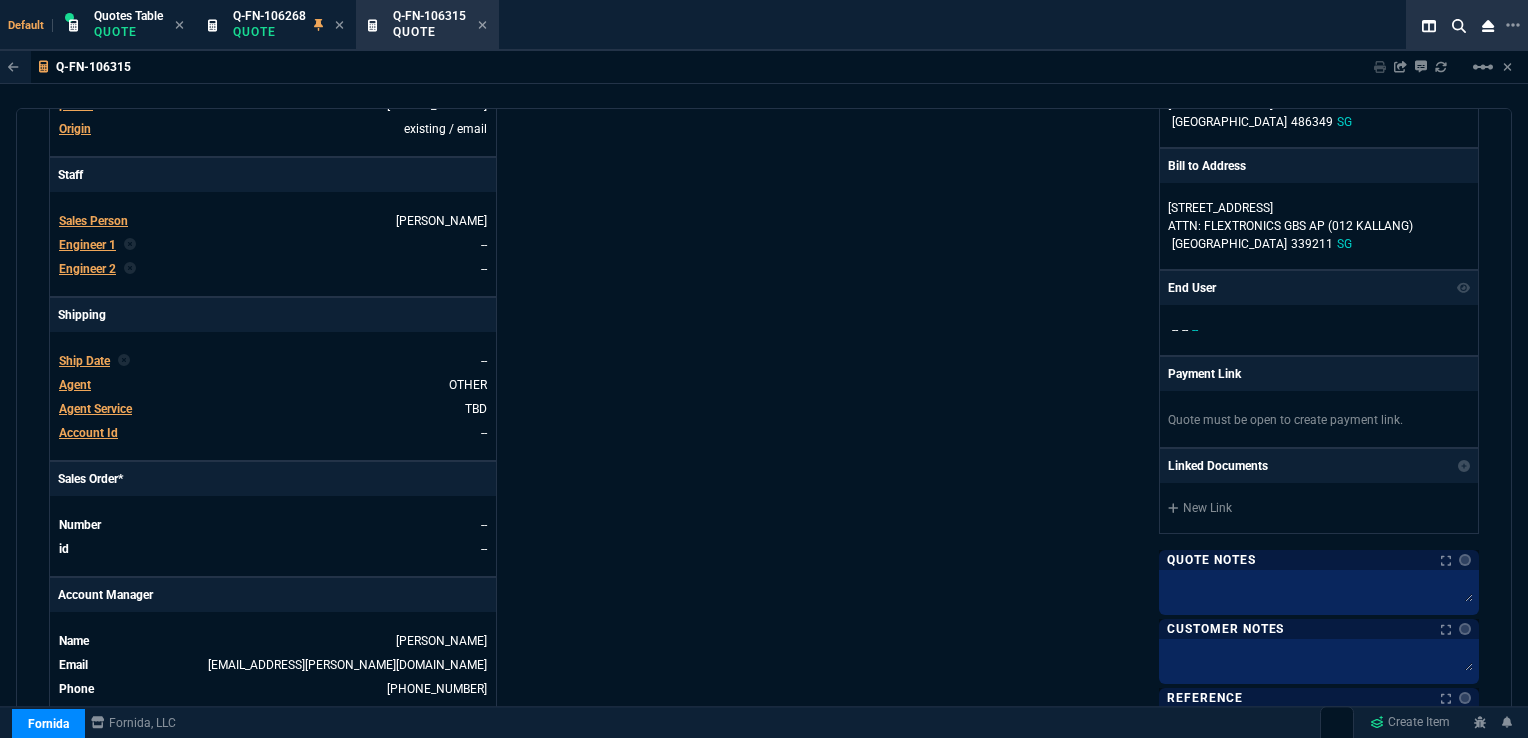 click on "Ship Date" at bounding box center [84, 361] 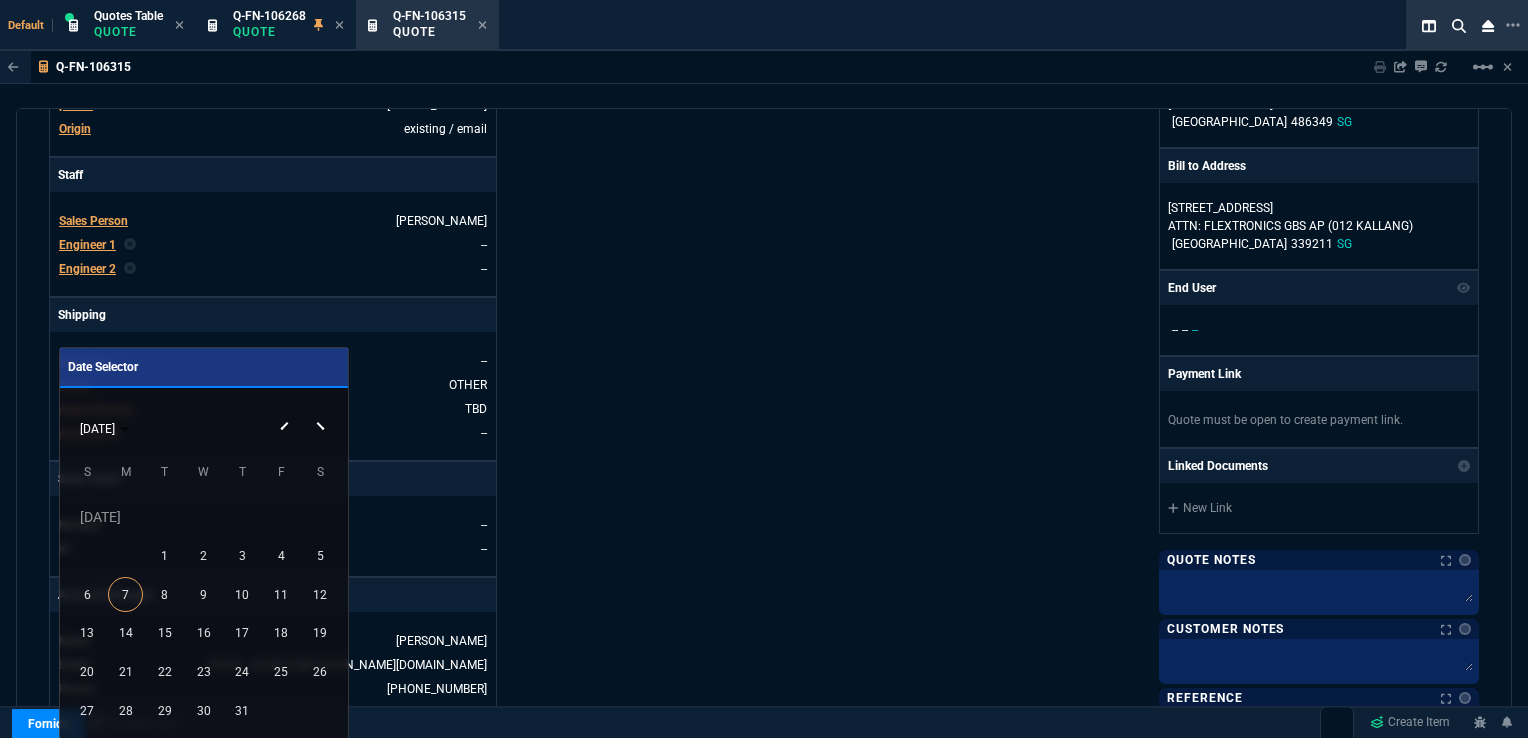 drag, startPoint x: 195, startPoint y: 636, endPoint x: 249, endPoint y: 618, distance: 56.920998 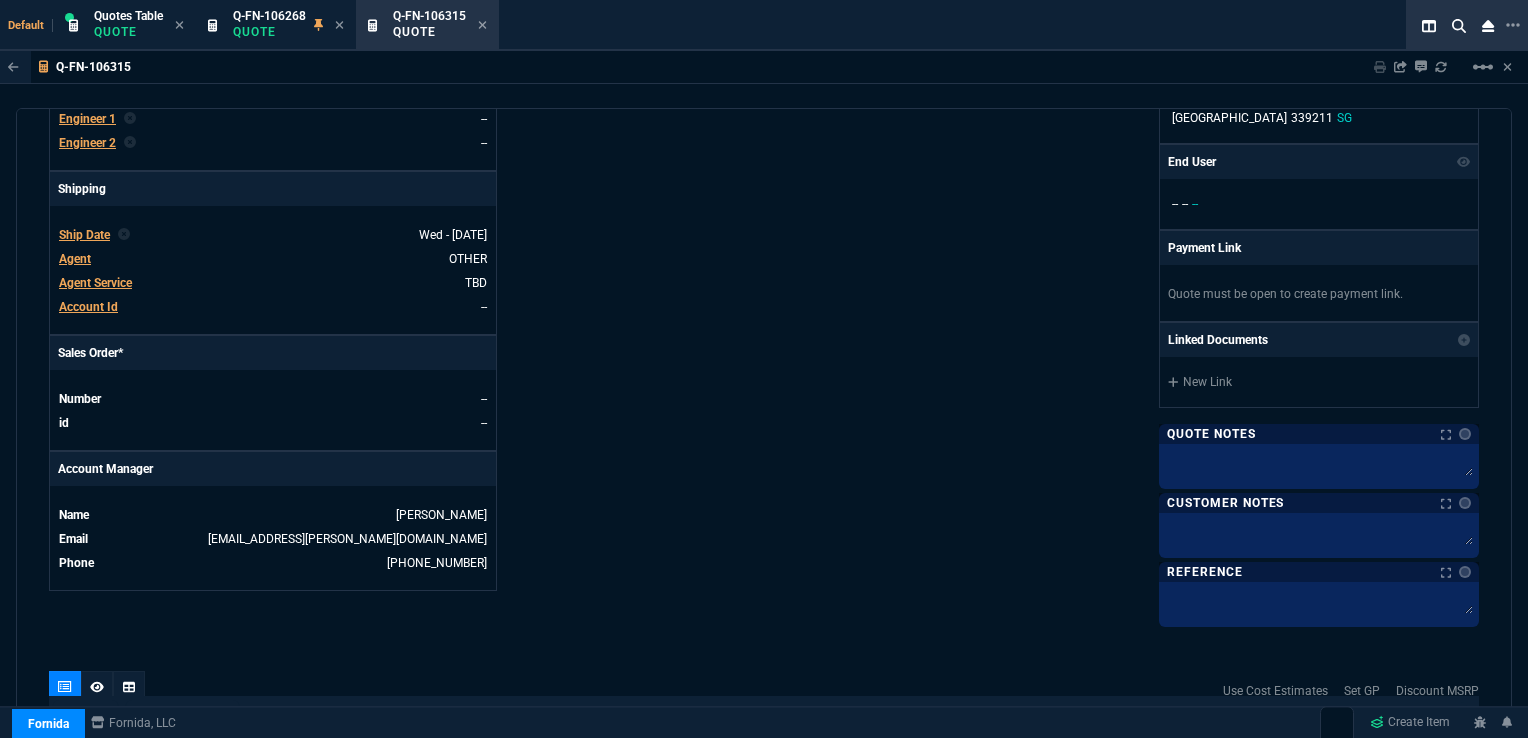 scroll, scrollTop: 700, scrollLeft: 0, axis: vertical 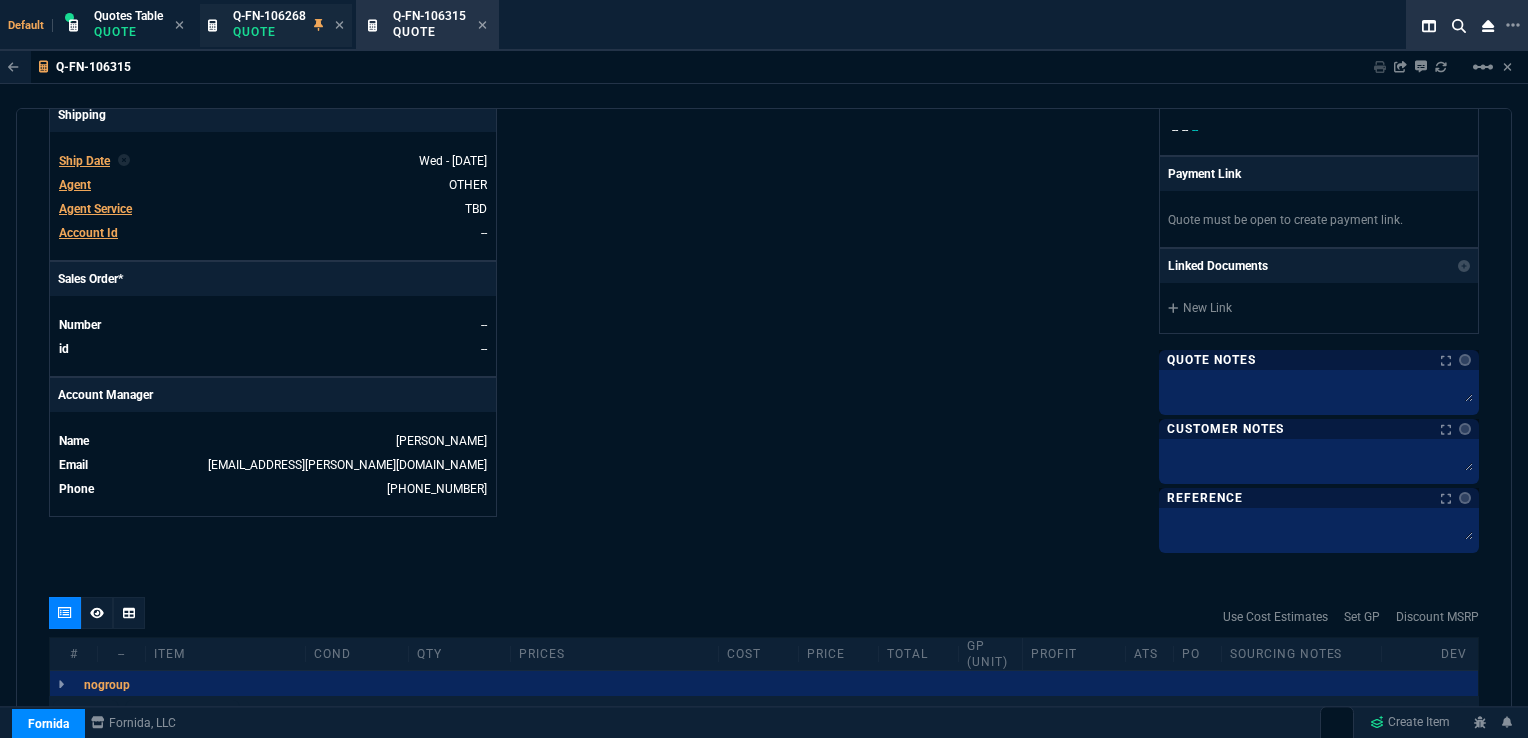 click on "Quote" at bounding box center [269, 32] 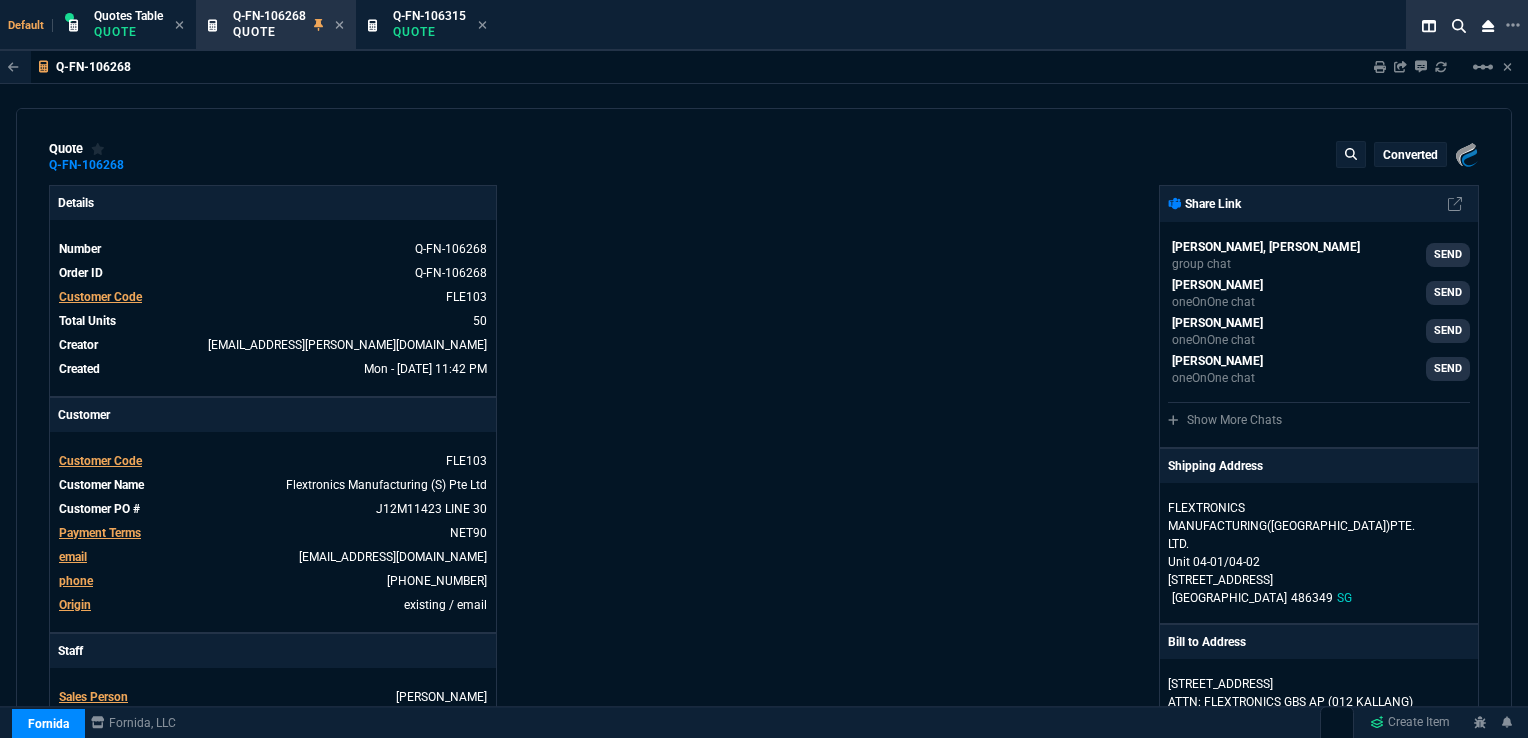 type on "36" 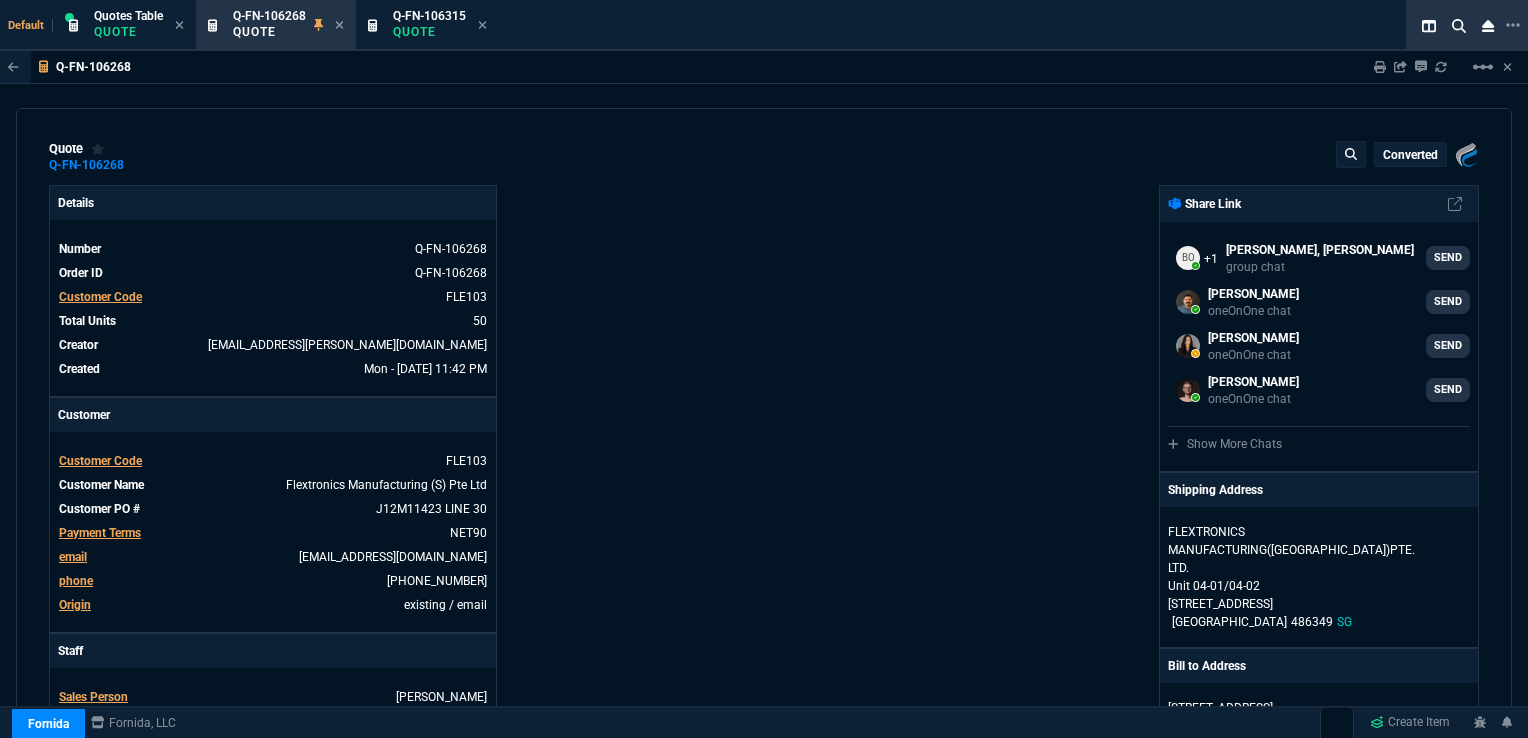 type on "24" 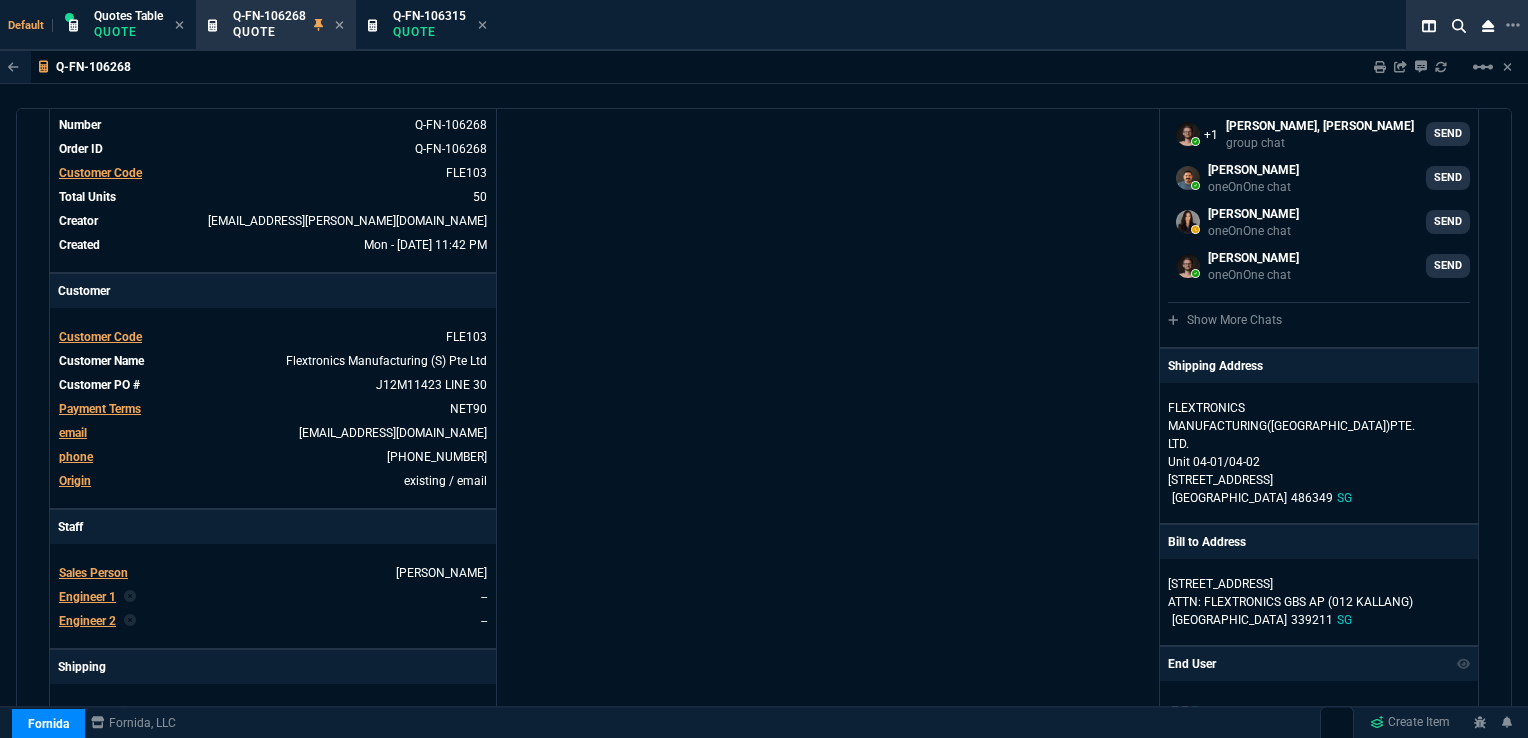 scroll, scrollTop: 800, scrollLeft: 0, axis: vertical 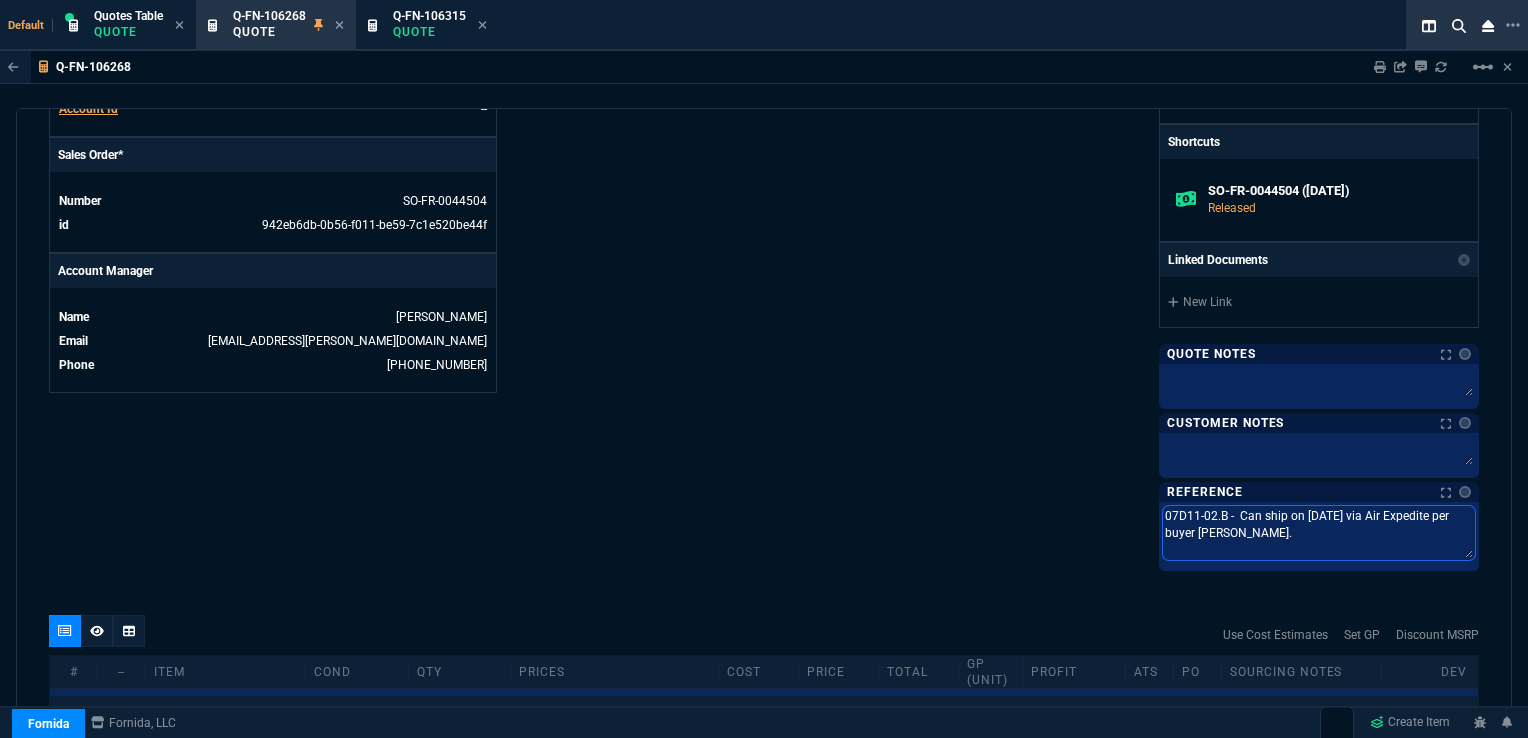 drag, startPoint x: 1155, startPoint y: 509, endPoint x: 1362, endPoint y: 541, distance: 209.45883 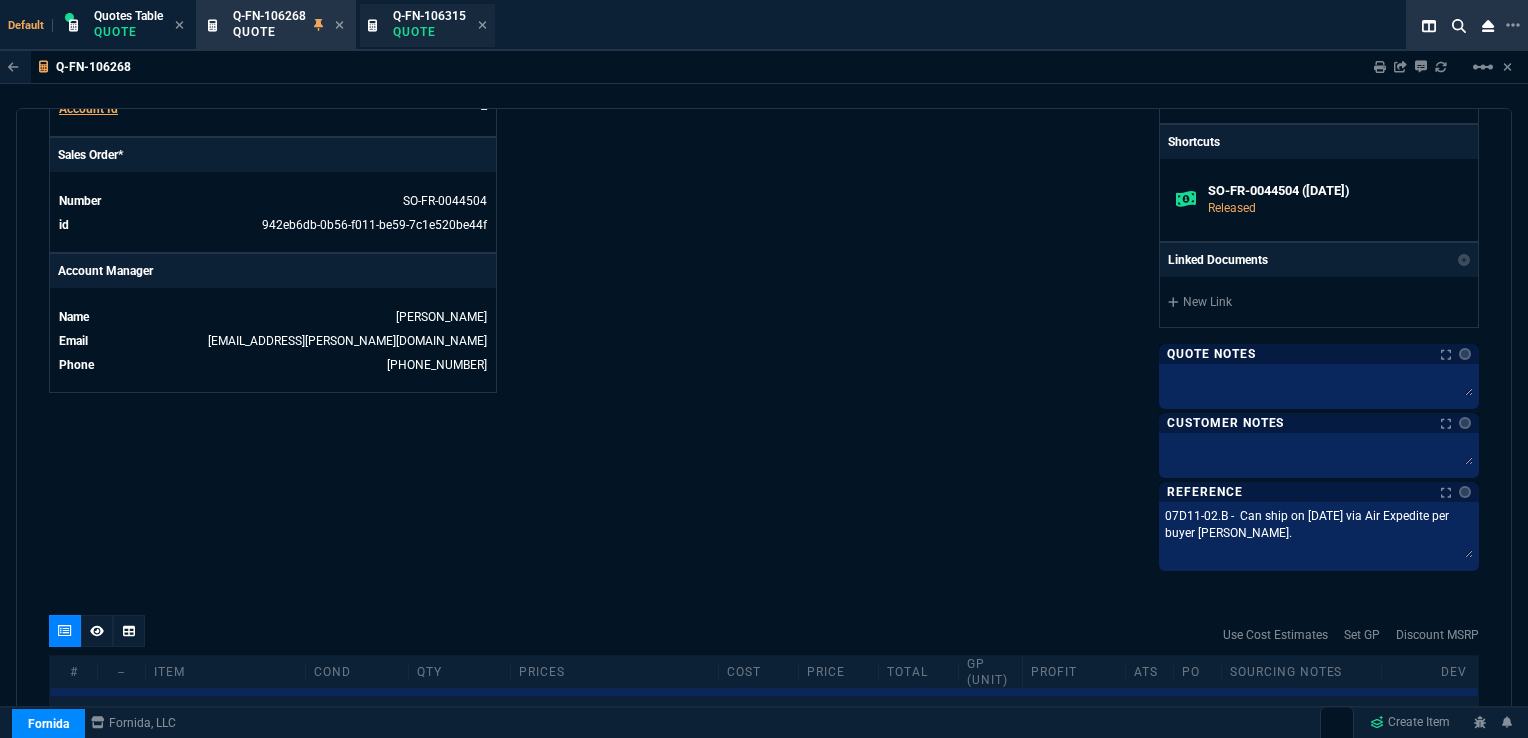 click on "Q-FN-106315" at bounding box center (429, 16) 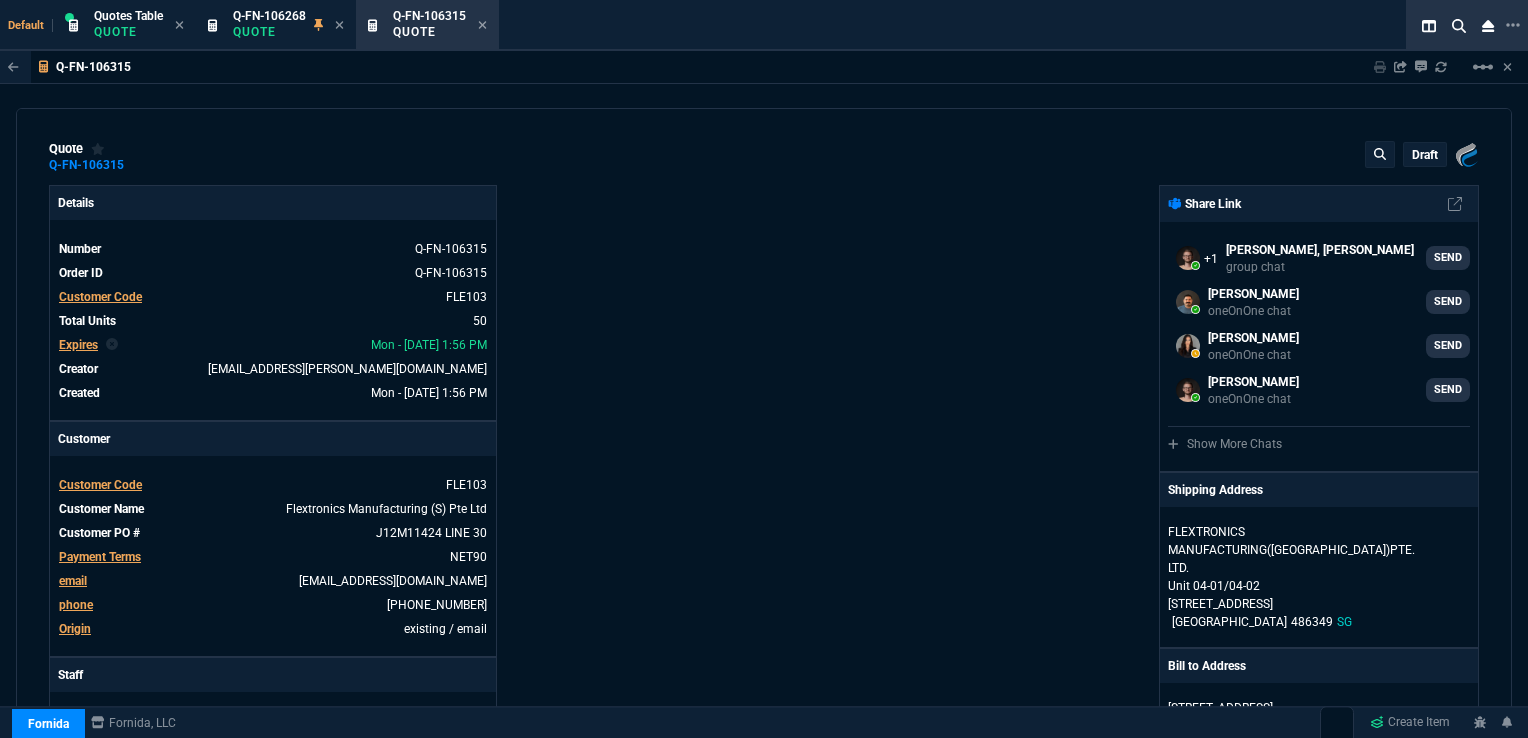 select on "16: [PERSON_NAME]" 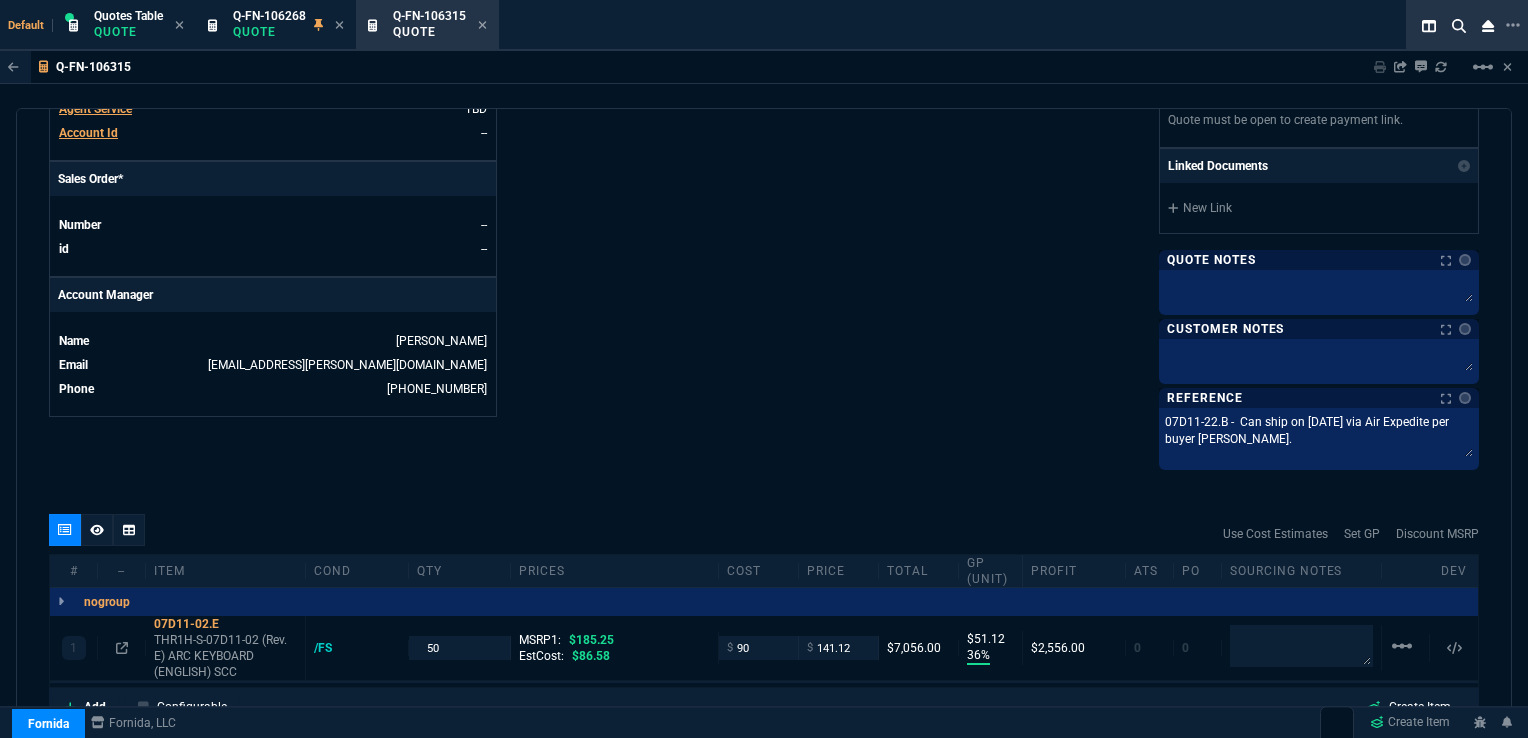 type on "07D11-22.B -  Can ship on 7/16/25 via Air Expedite per buyer Florence Chan Hong Keow." 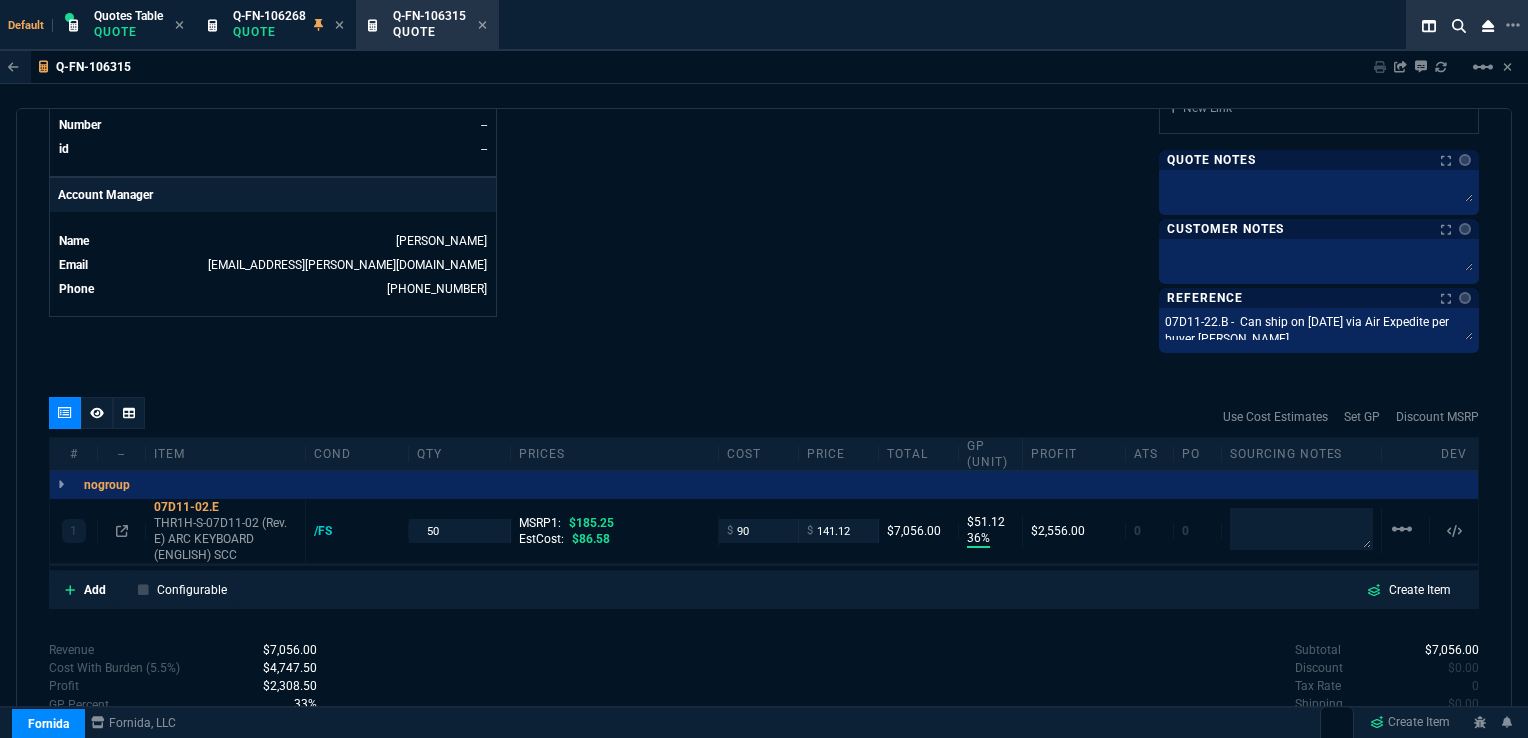 scroll, scrollTop: 1003, scrollLeft: 0, axis: vertical 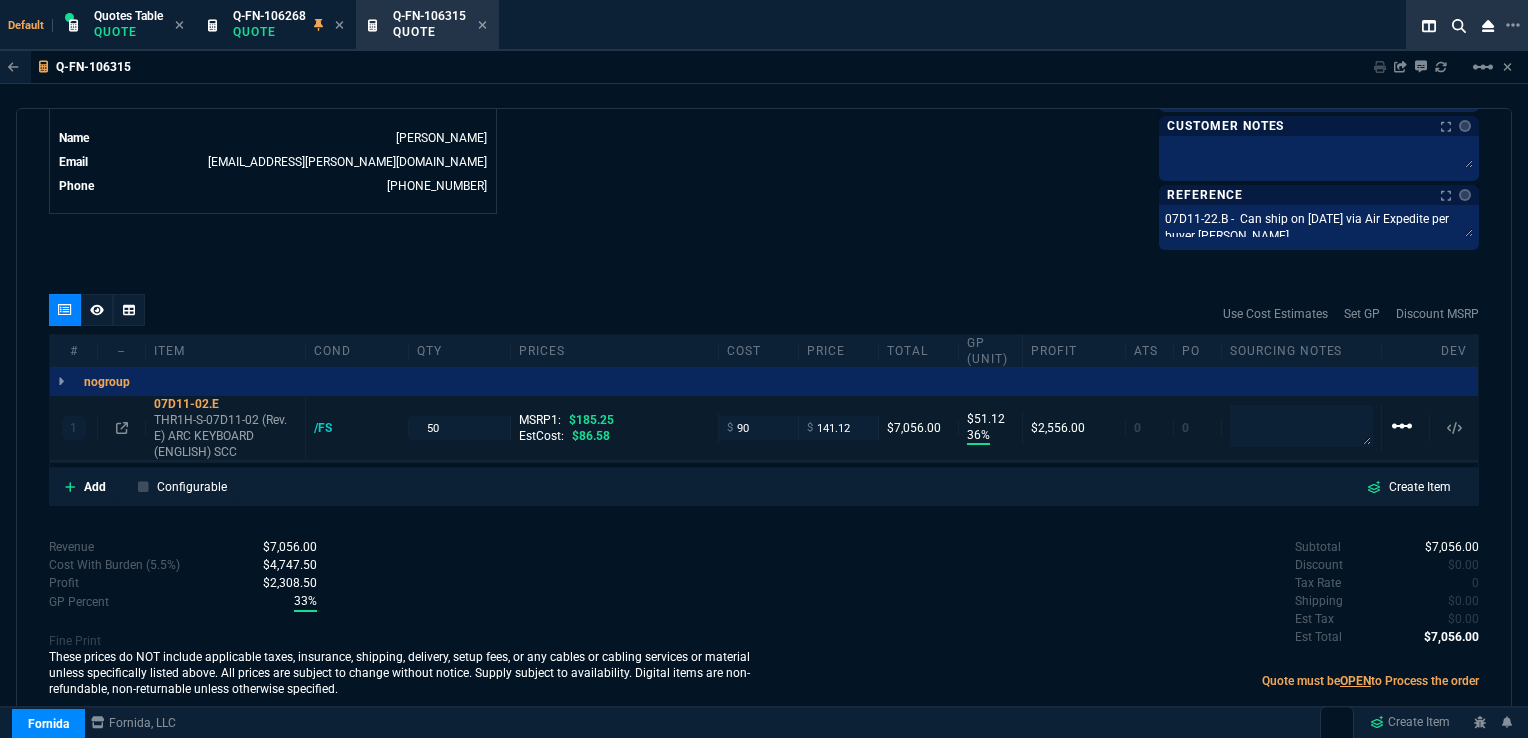 click on "linear_scale" at bounding box center [1402, 426] 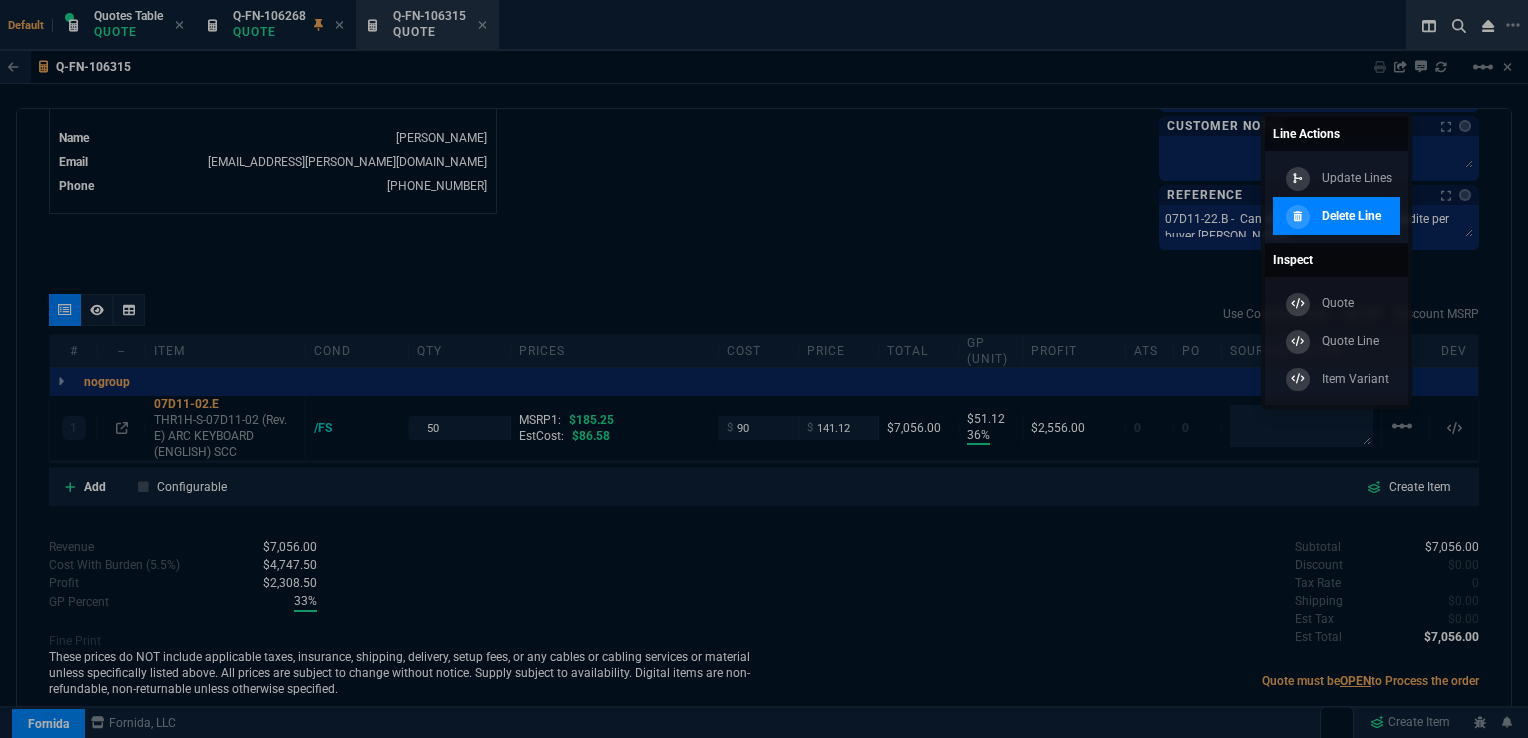 click on "Delete Line" at bounding box center (1351, 216) 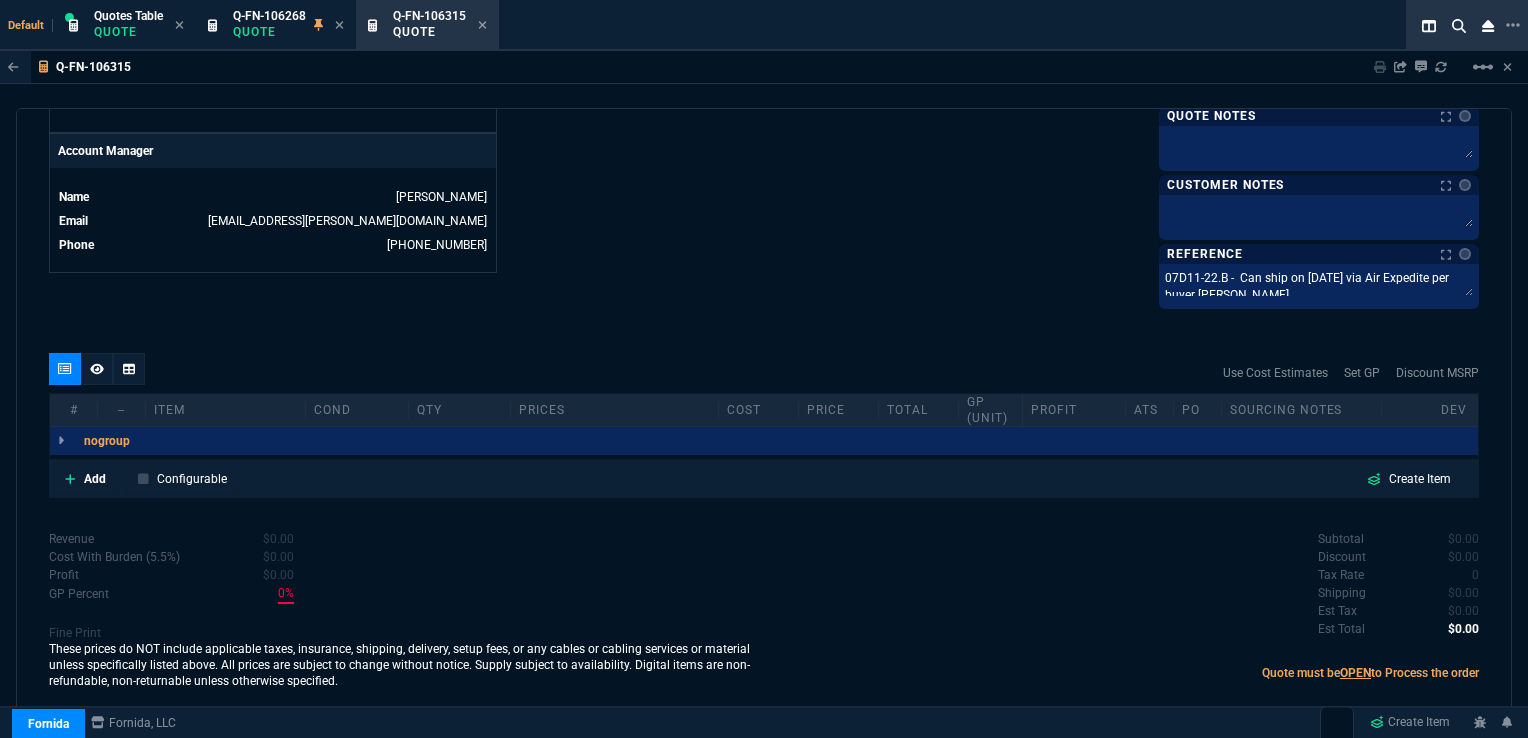 scroll, scrollTop: 936, scrollLeft: 0, axis: vertical 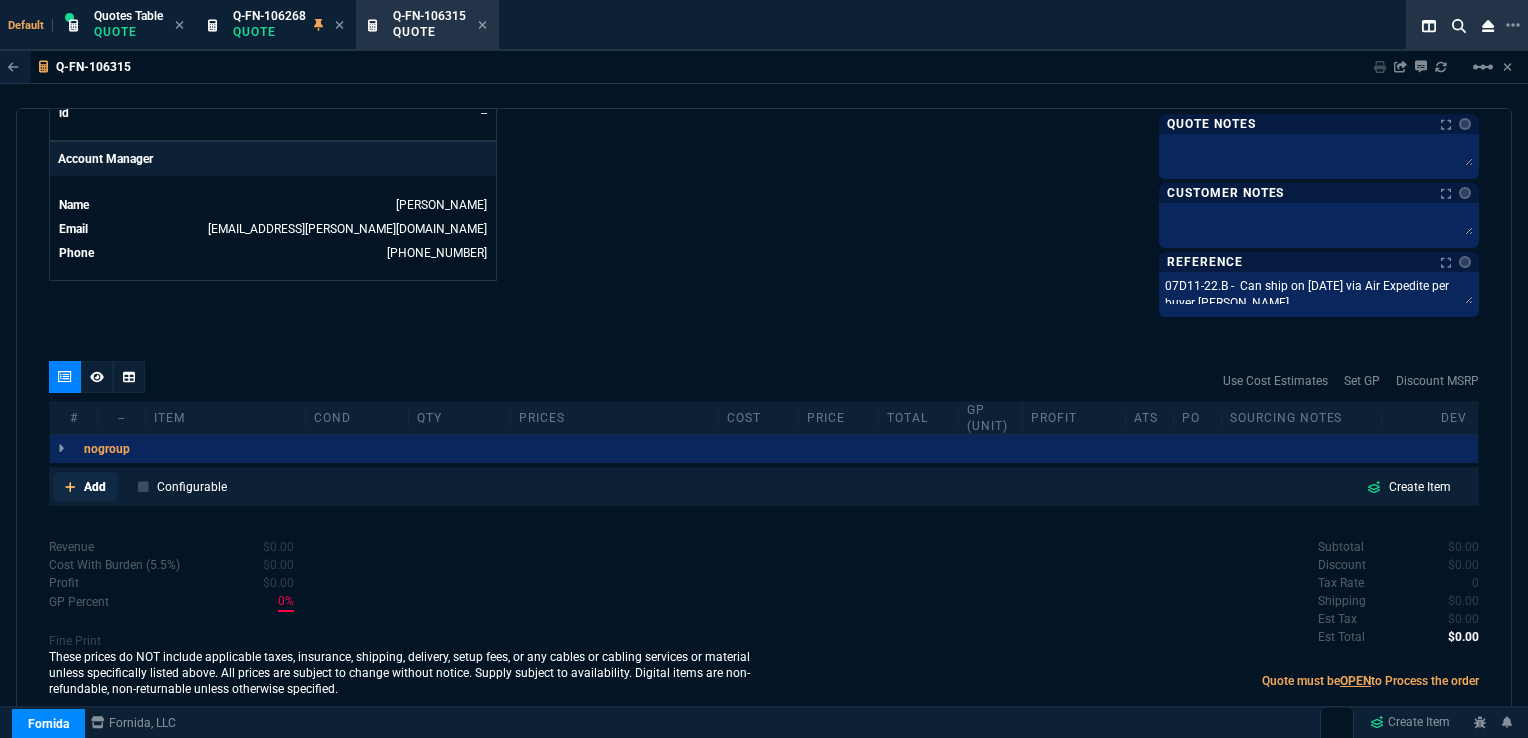 click on "Add" at bounding box center (95, 487) 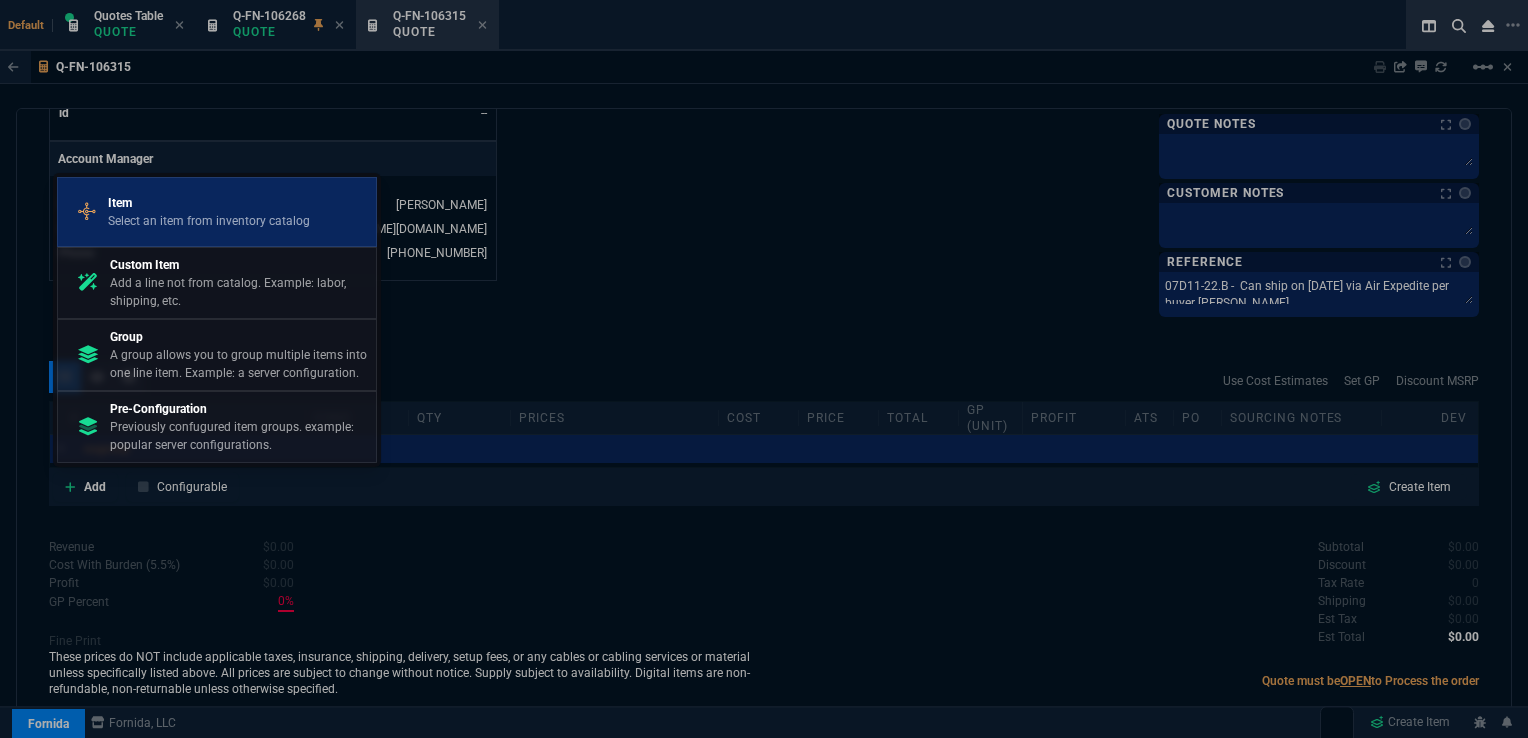 click on "Select an item from inventory catalog" at bounding box center (209, 221) 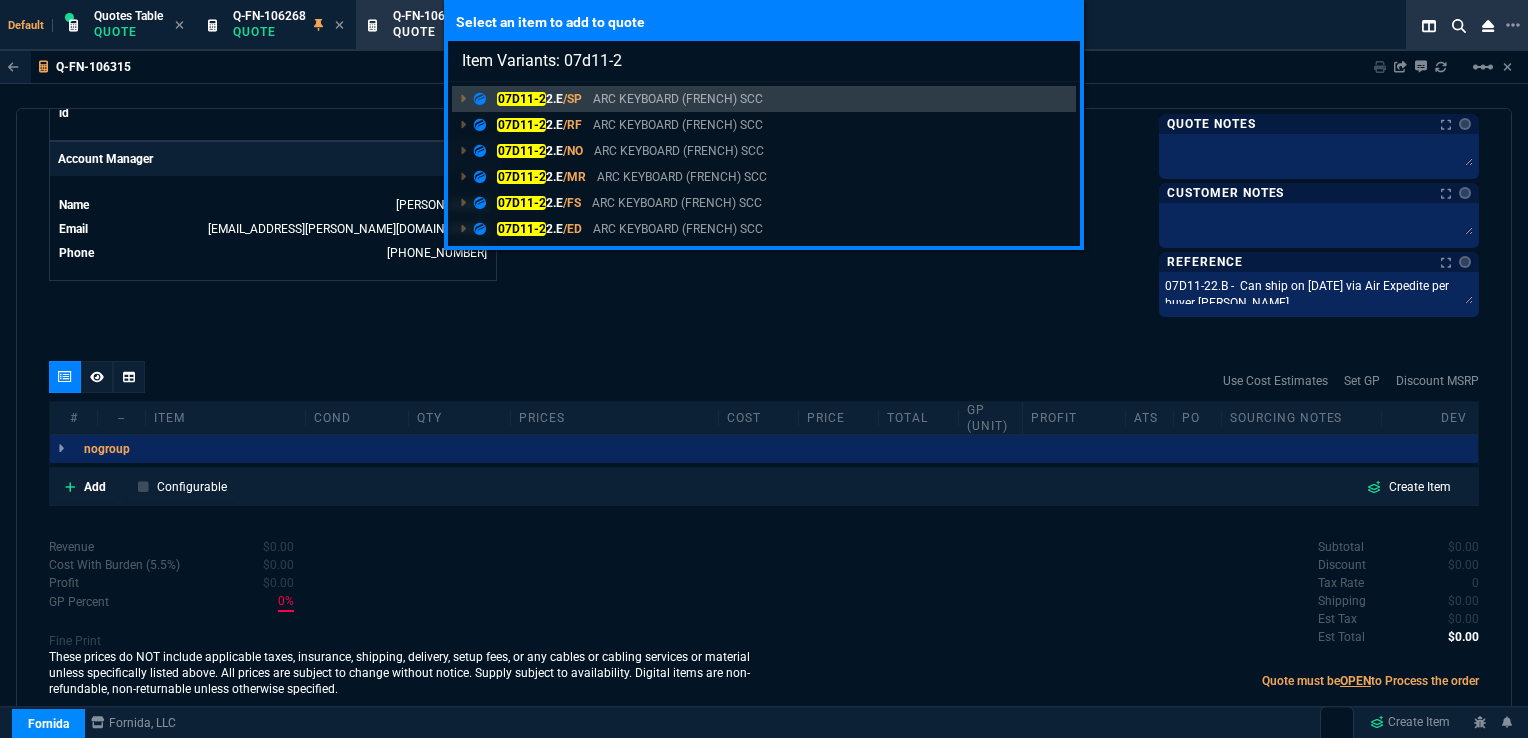 type on "Item Variants: 07d11-22" 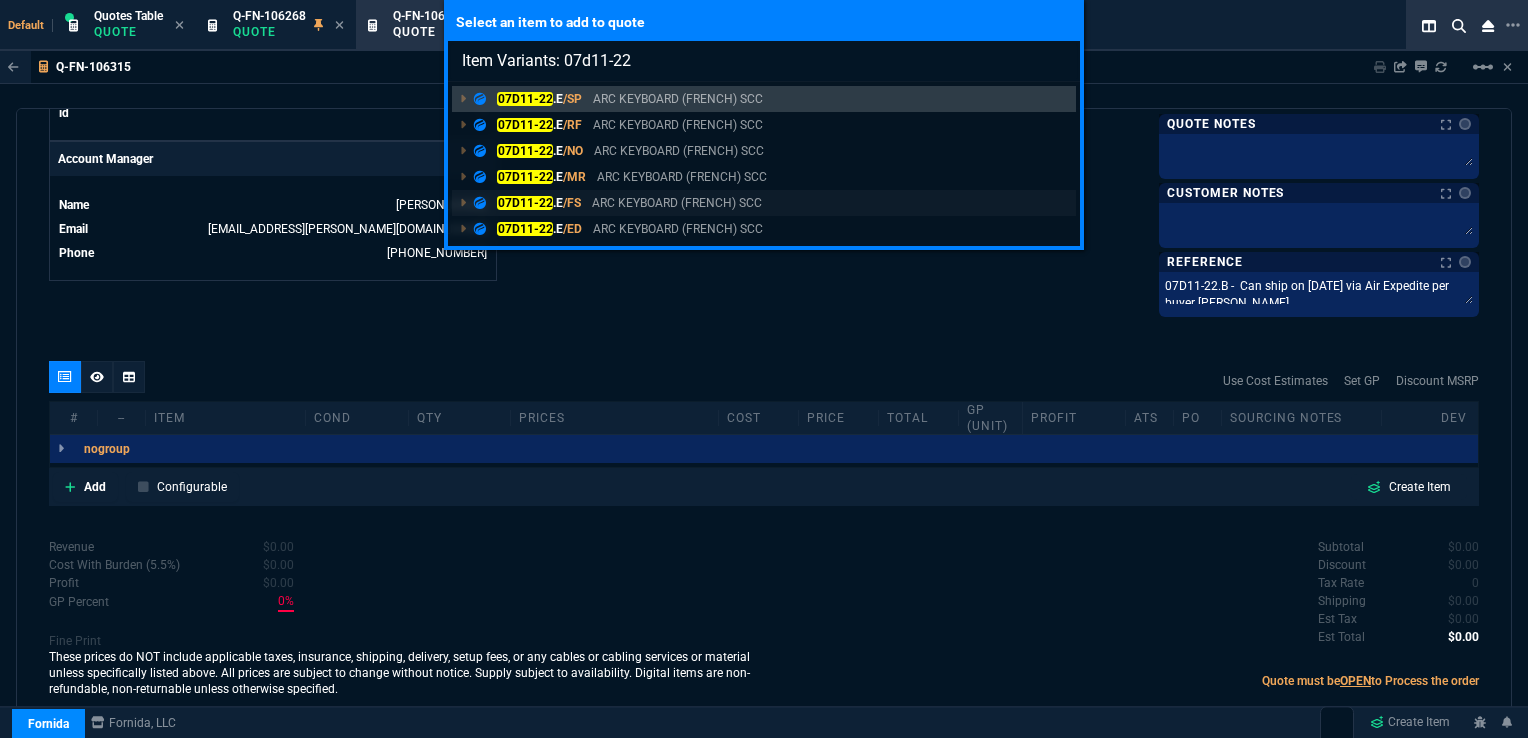 click on "/FS" at bounding box center [572, 203] 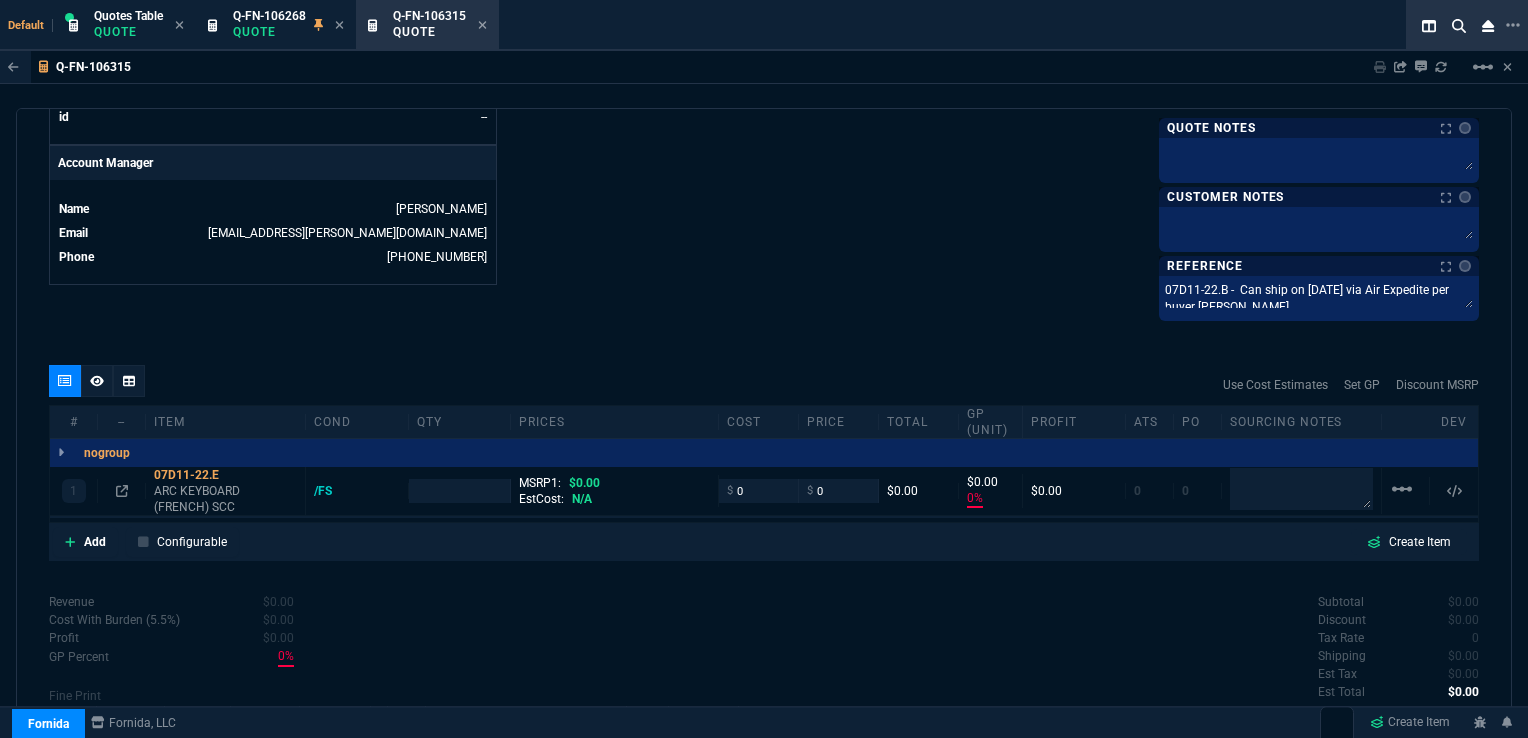 scroll, scrollTop: 987, scrollLeft: 0, axis: vertical 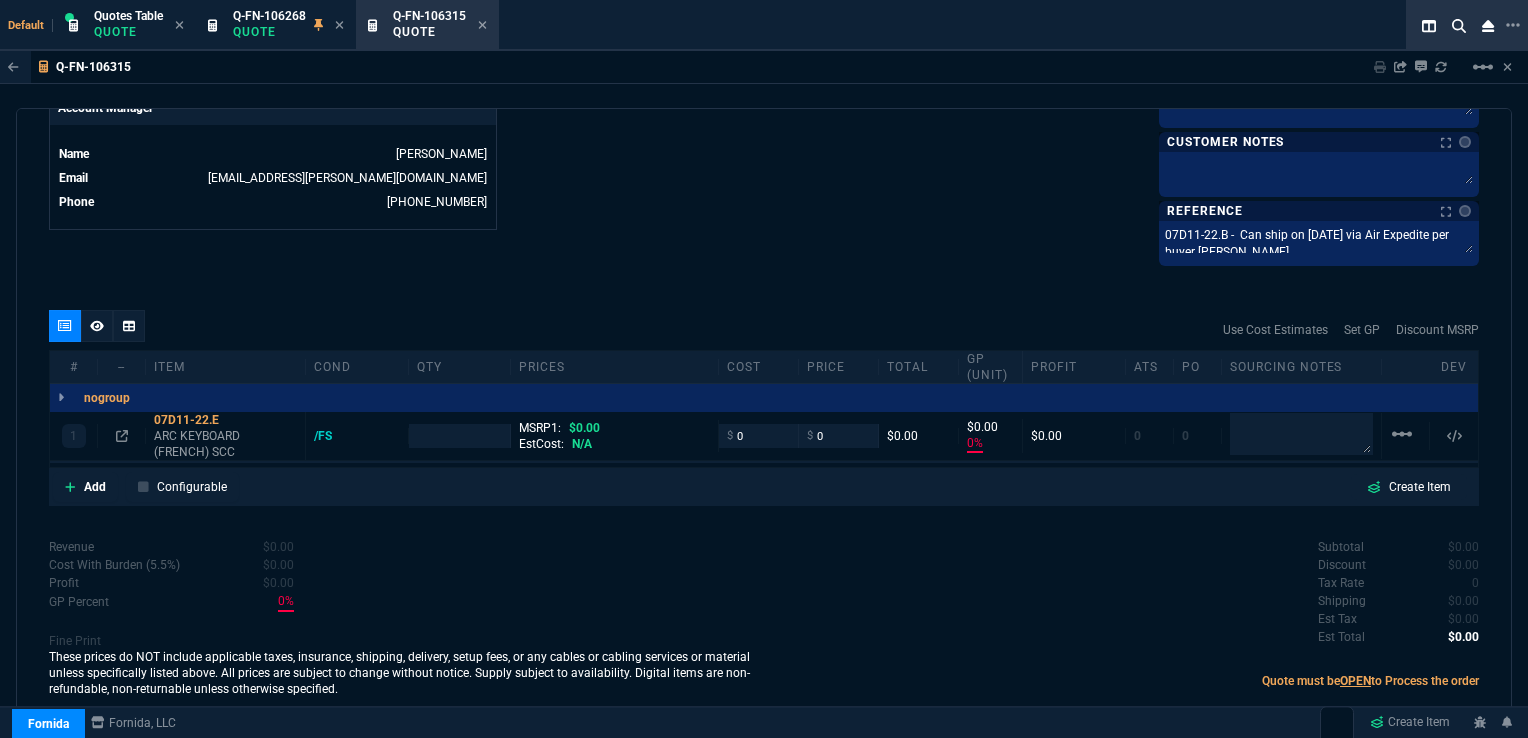 type on "0" 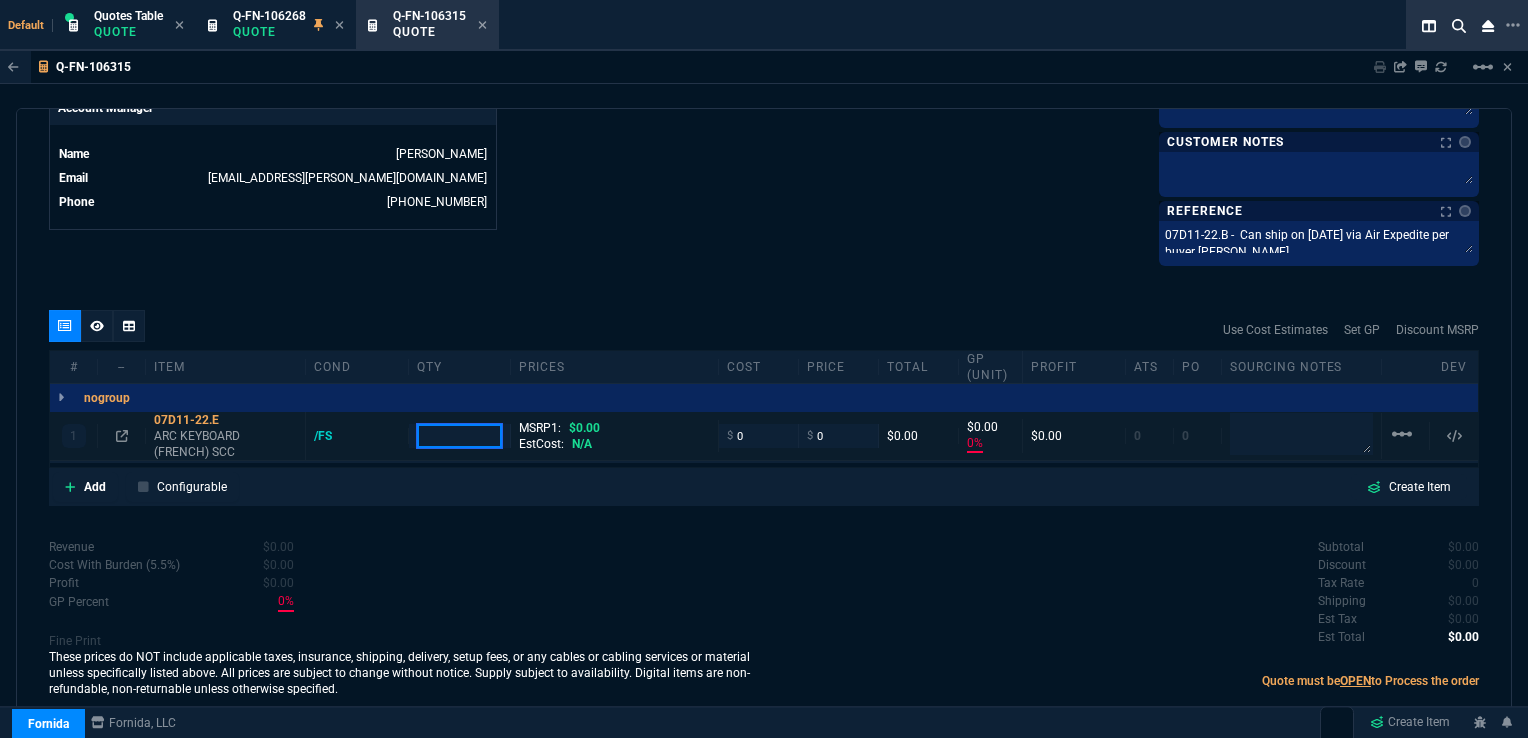 click at bounding box center [460, 435] 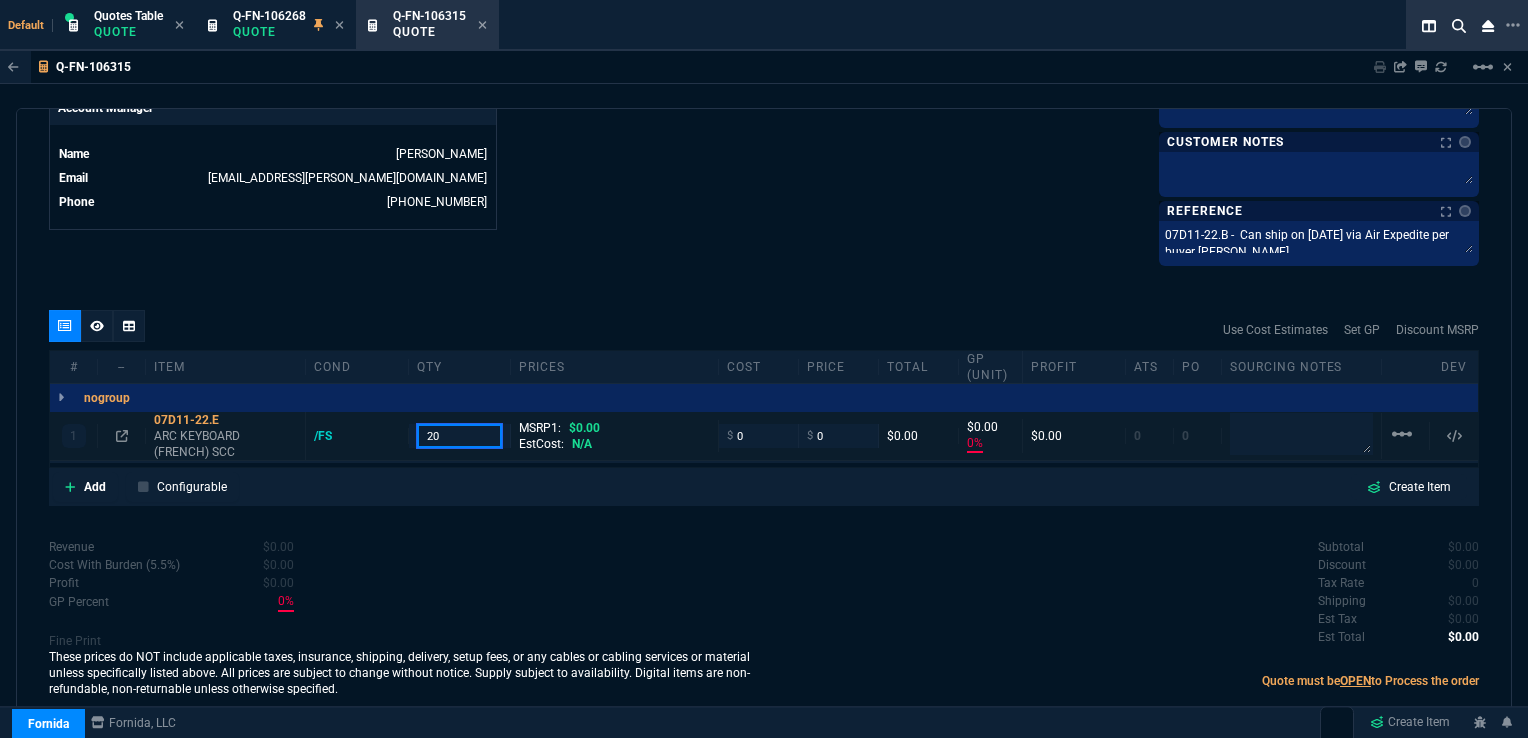 type on "20" 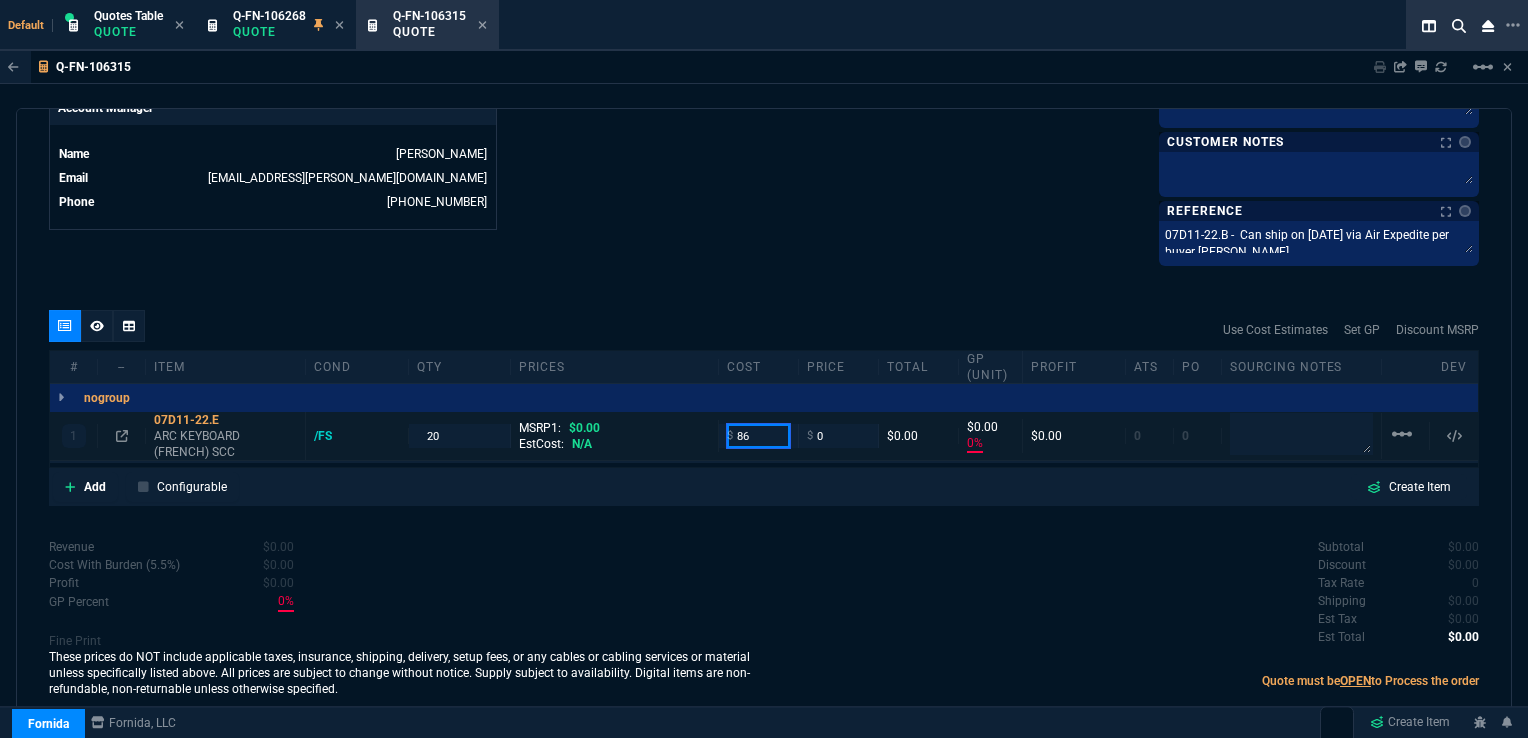 type on "86" 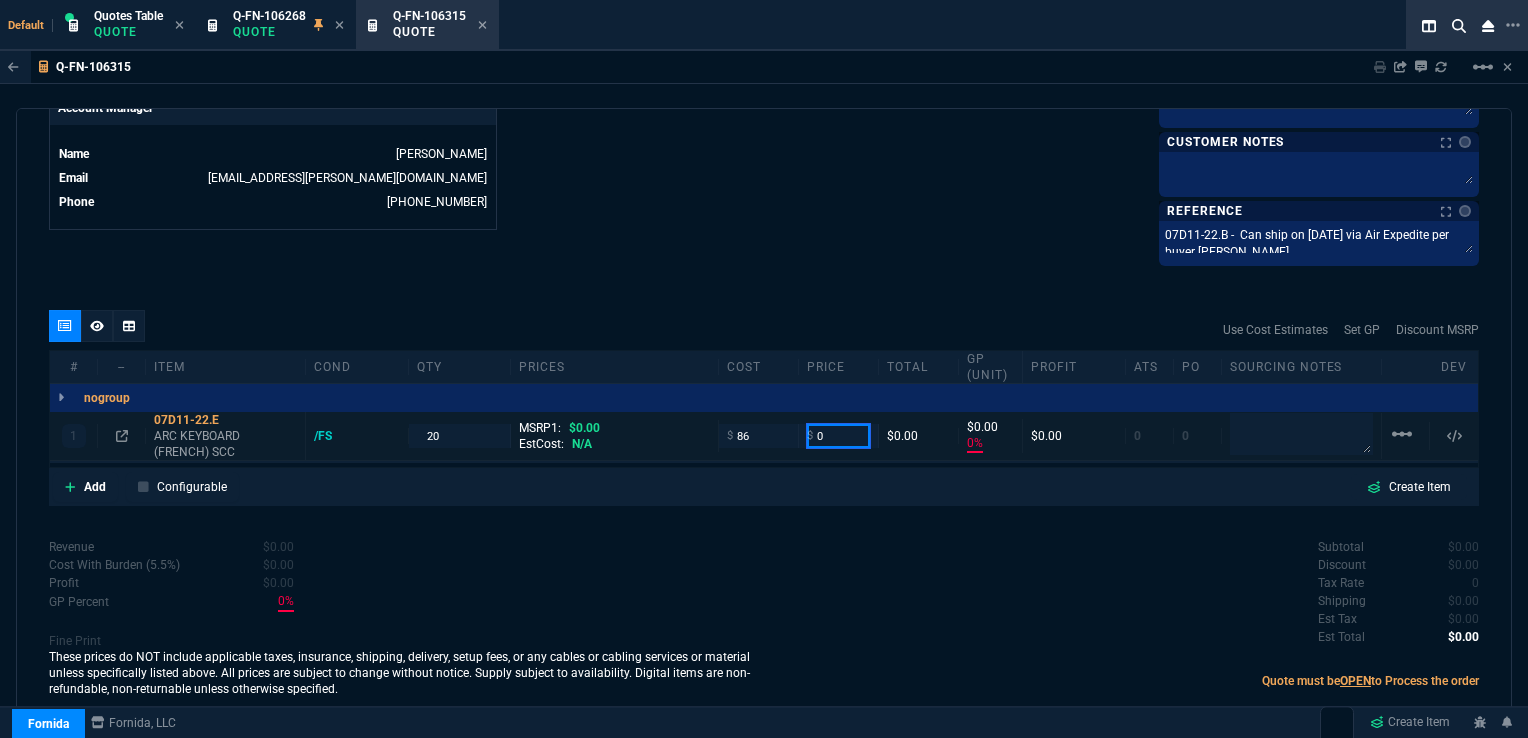 type on "86" 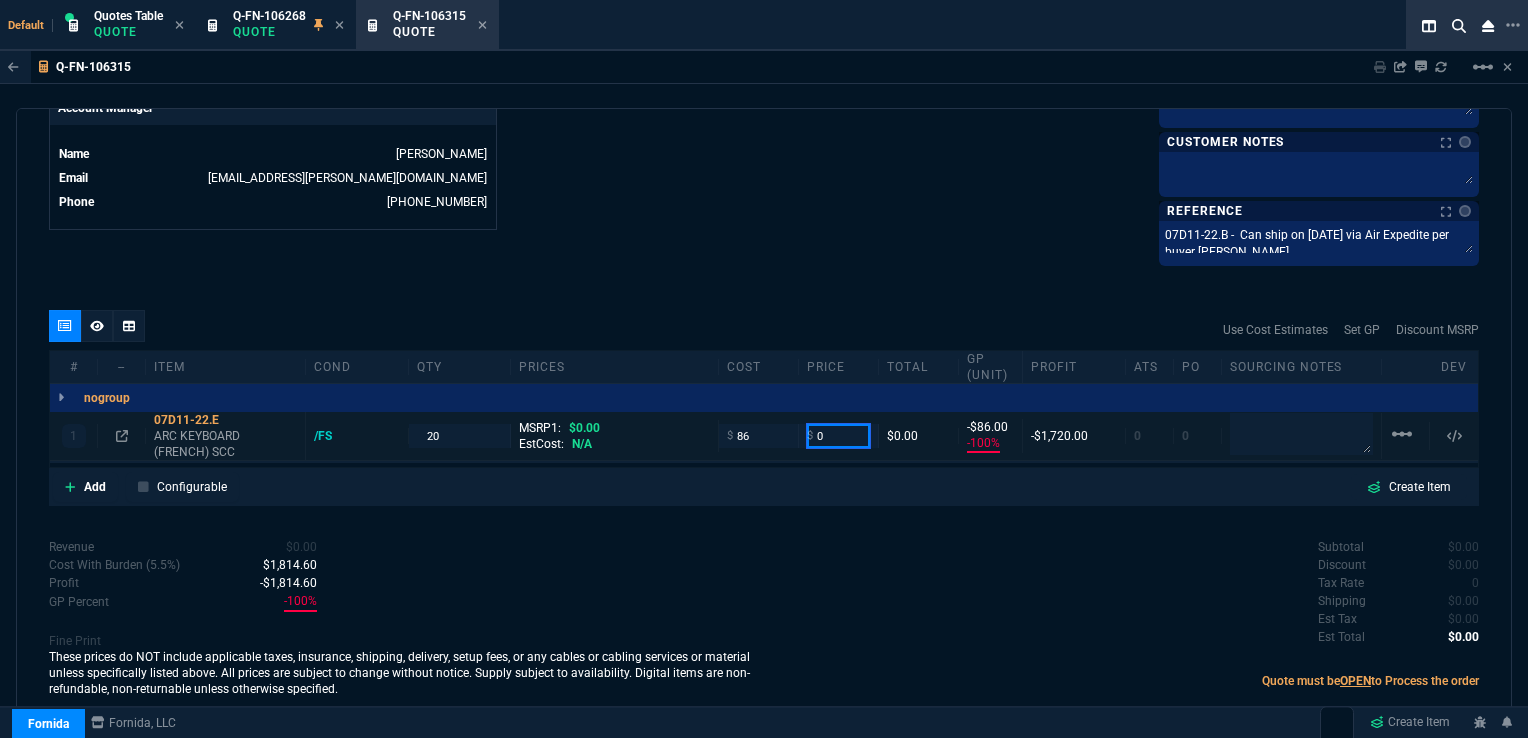 type on "-100" 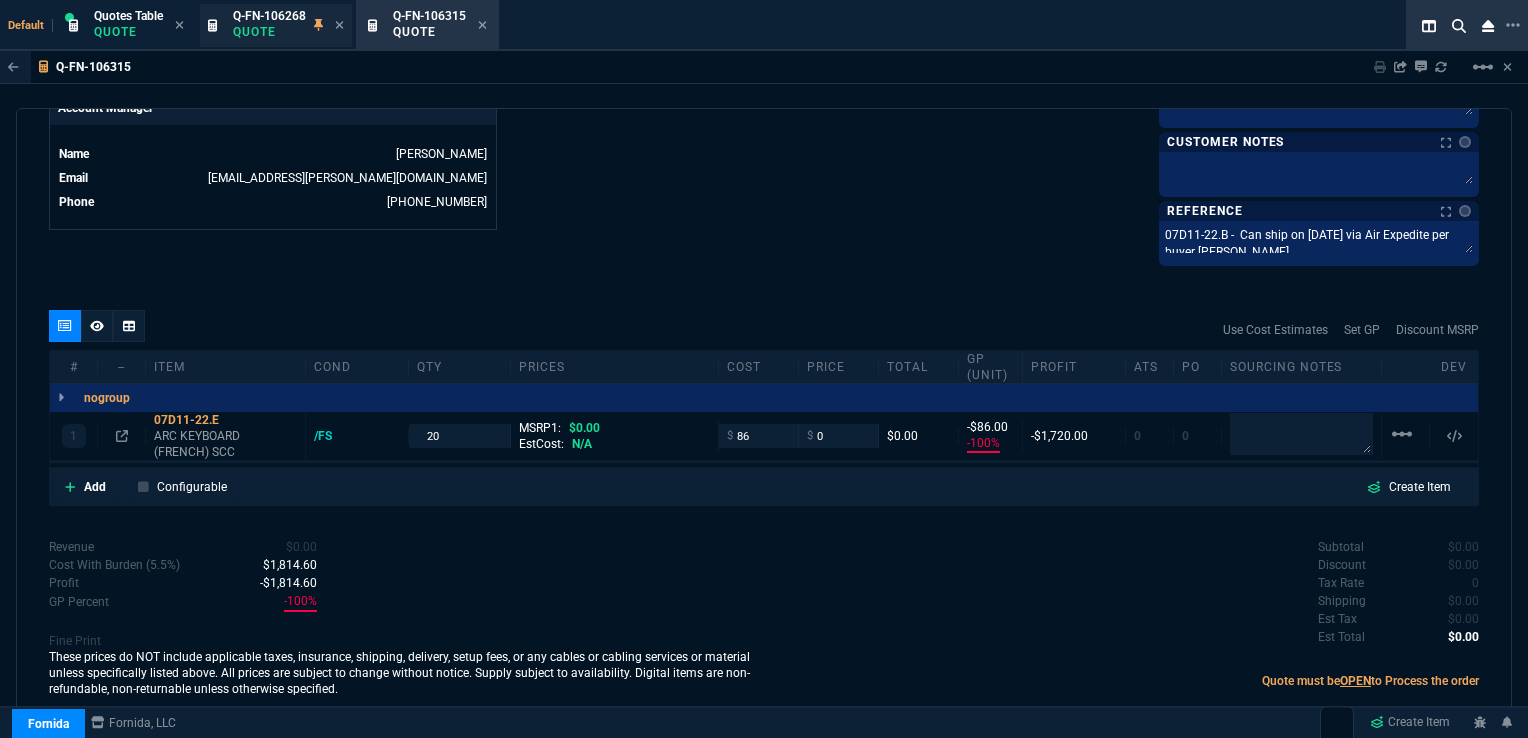 click on "Quote" at bounding box center (269, 32) 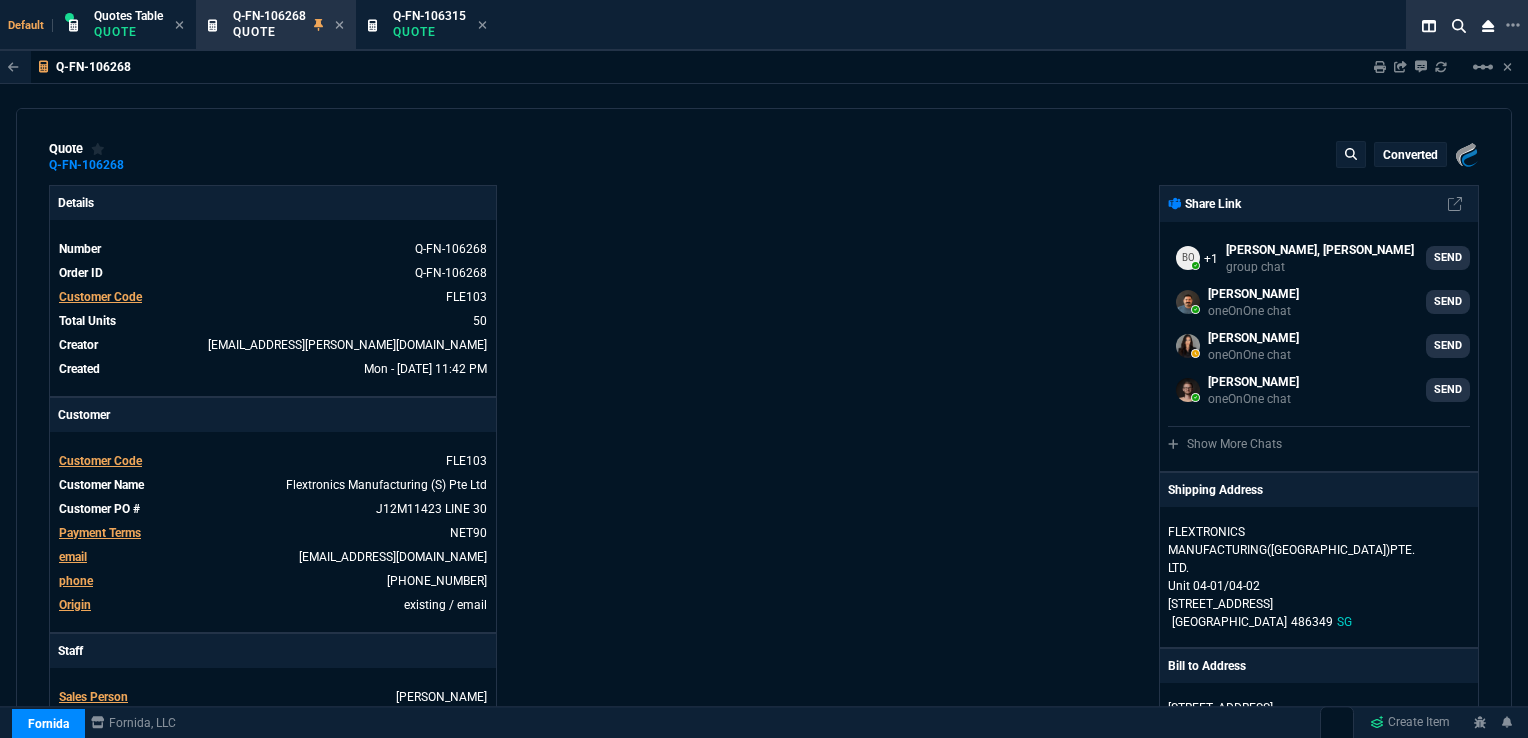 type on "36" 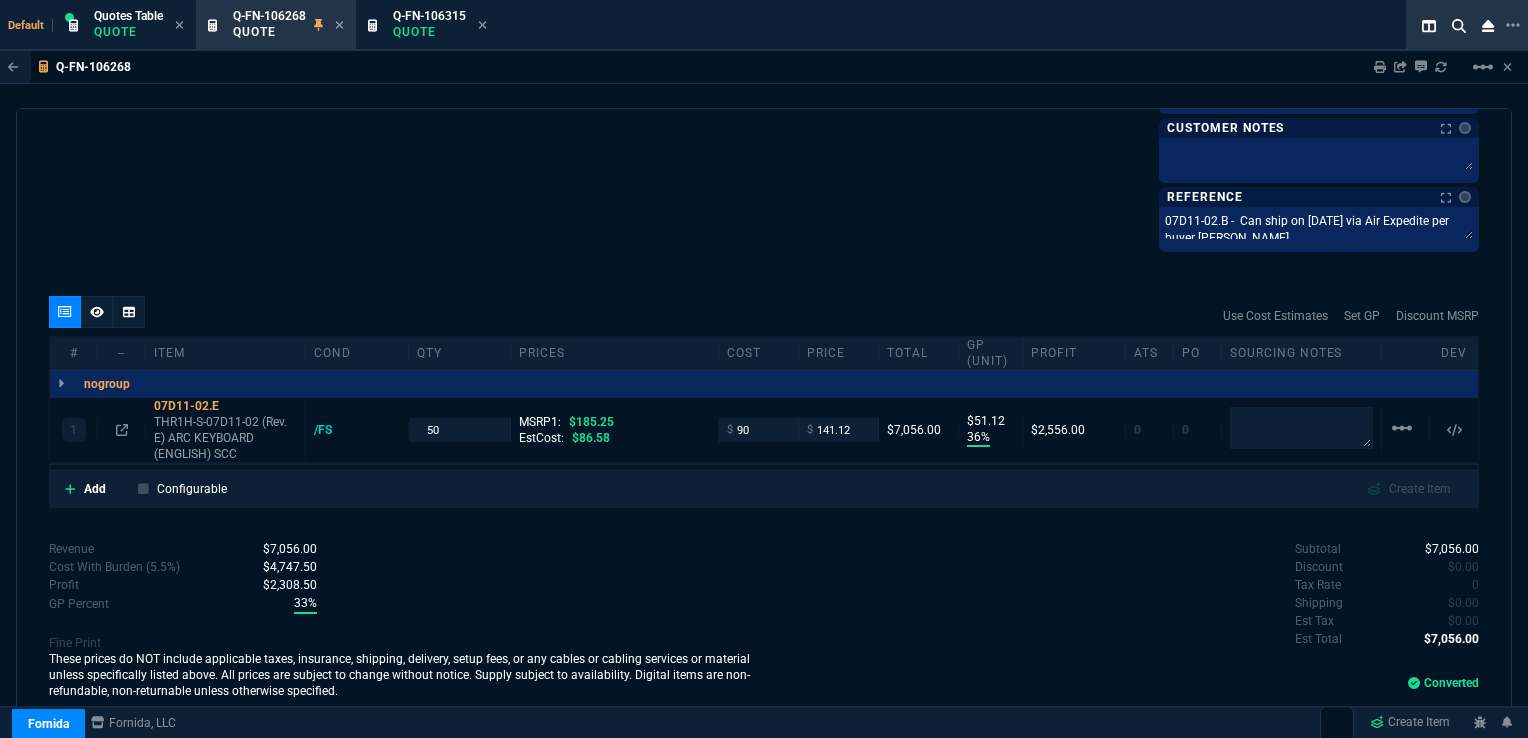 scroll, scrollTop: 1096, scrollLeft: 0, axis: vertical 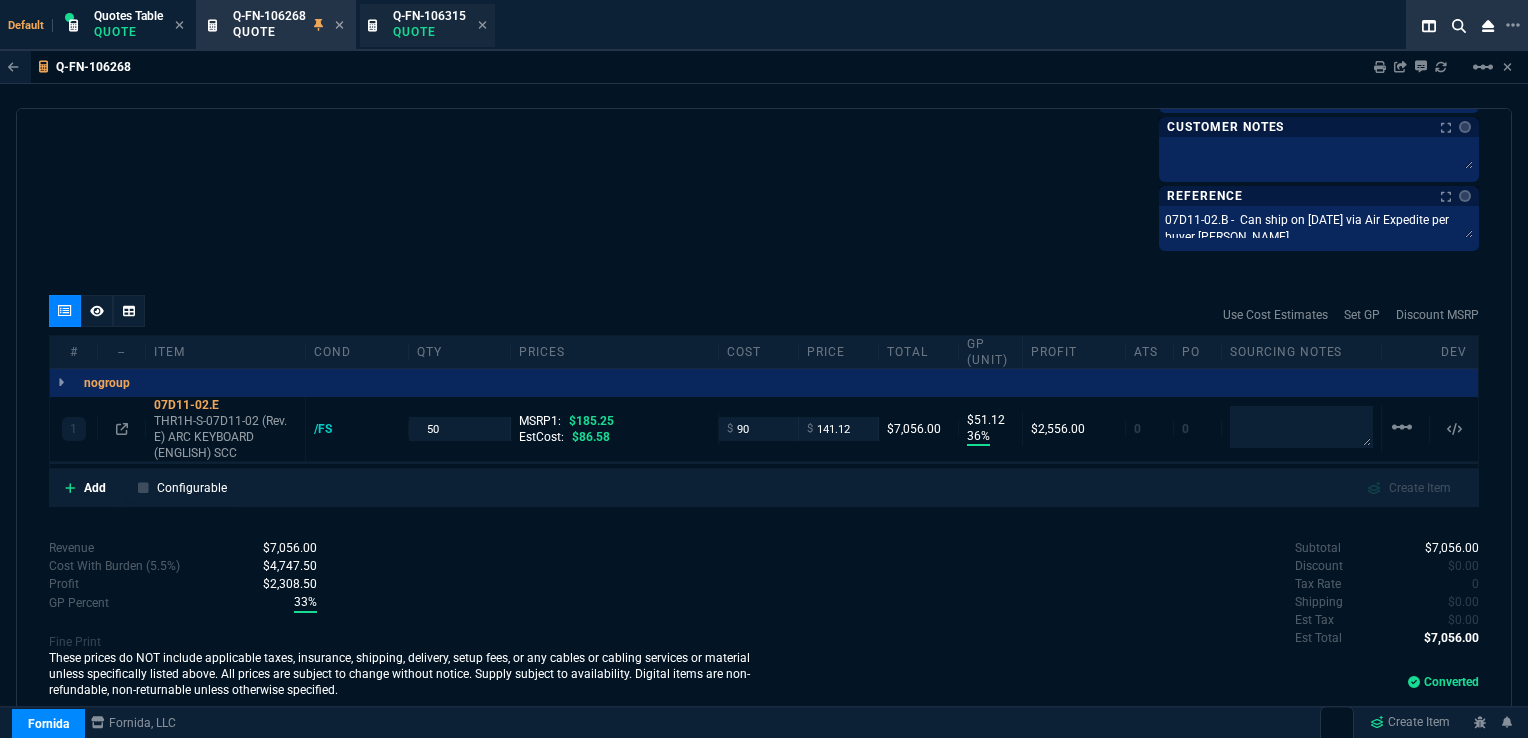 click on "Q-FN-106315" at bounding box center [429, 16] 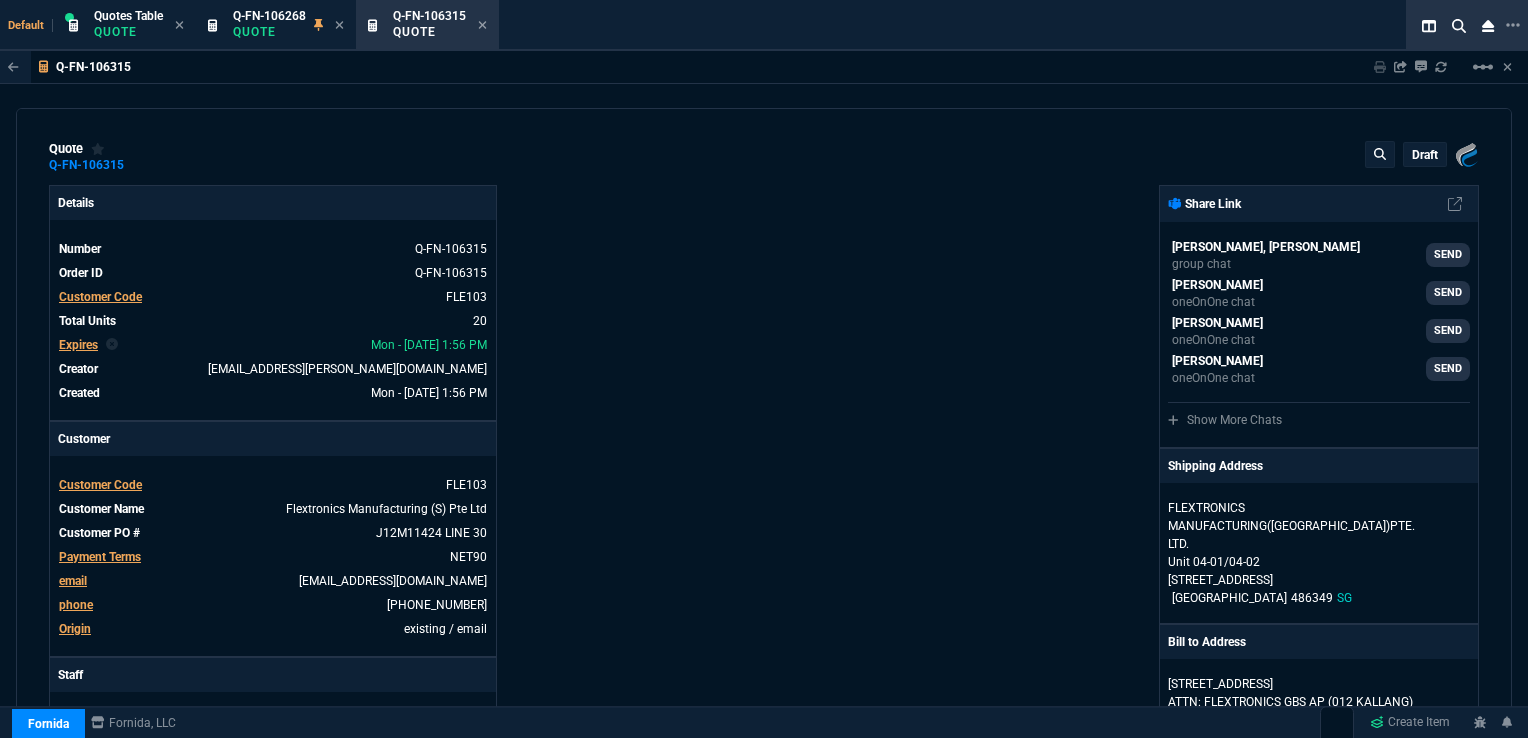 type on "-100" 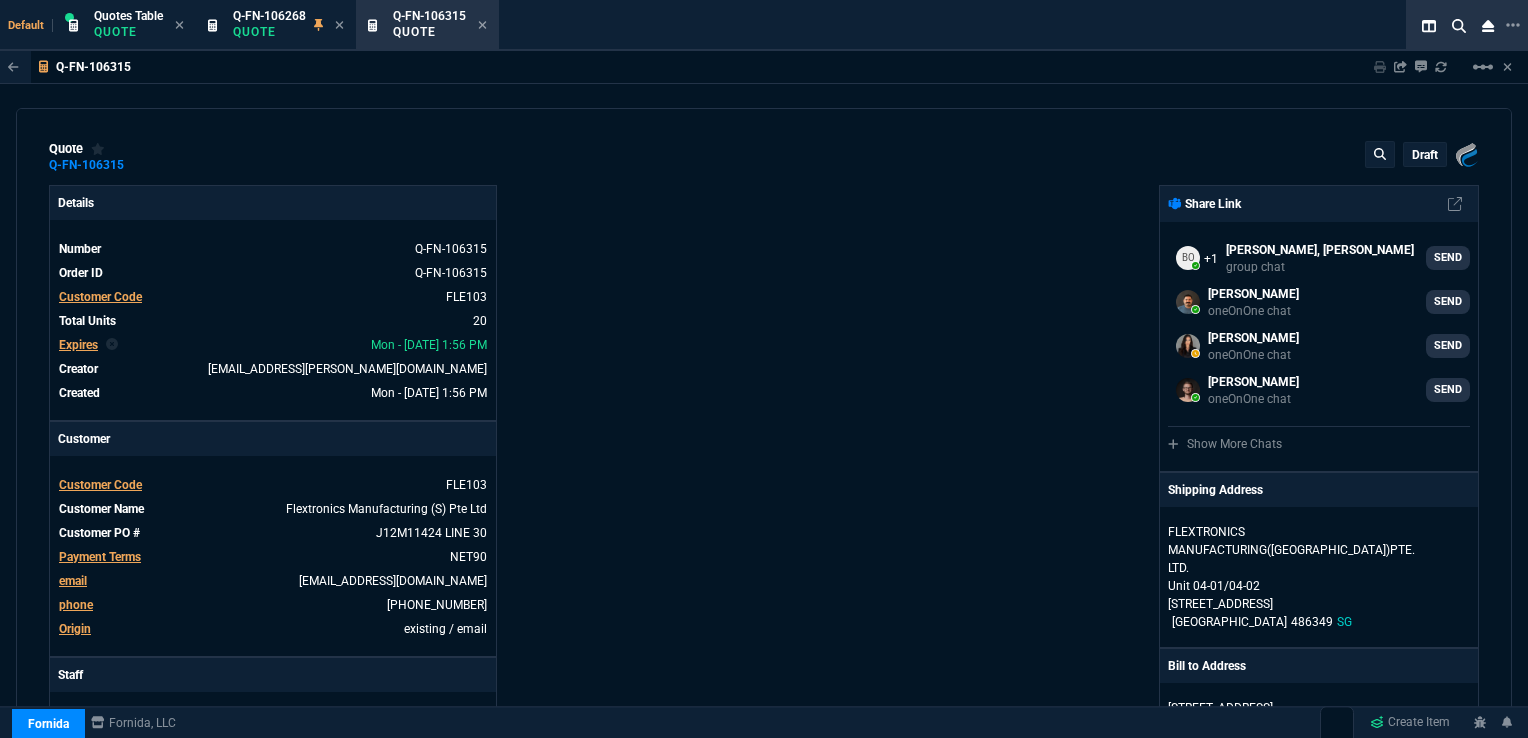 type 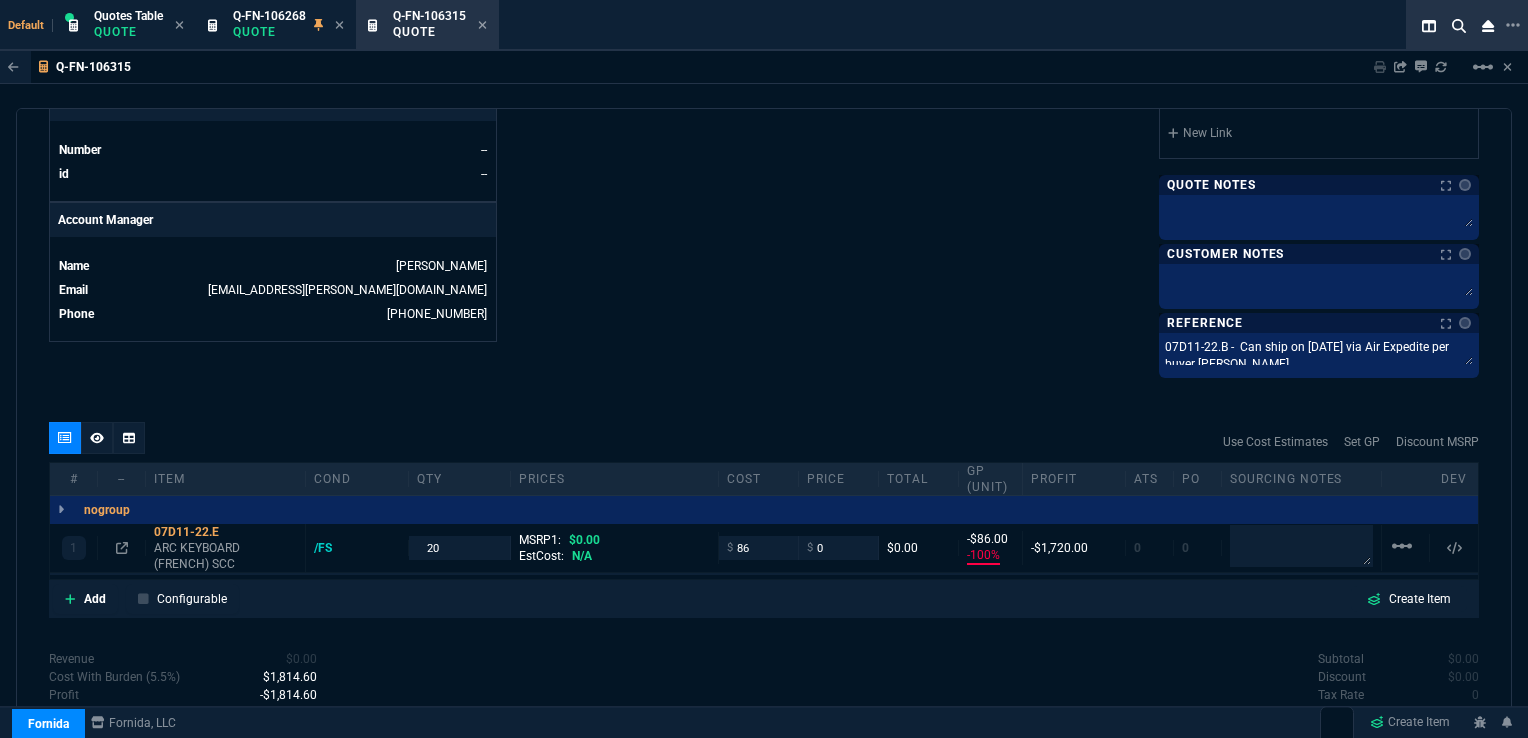 scroll, scrollTop: 900, scrollLeft: 0, axis: vertical 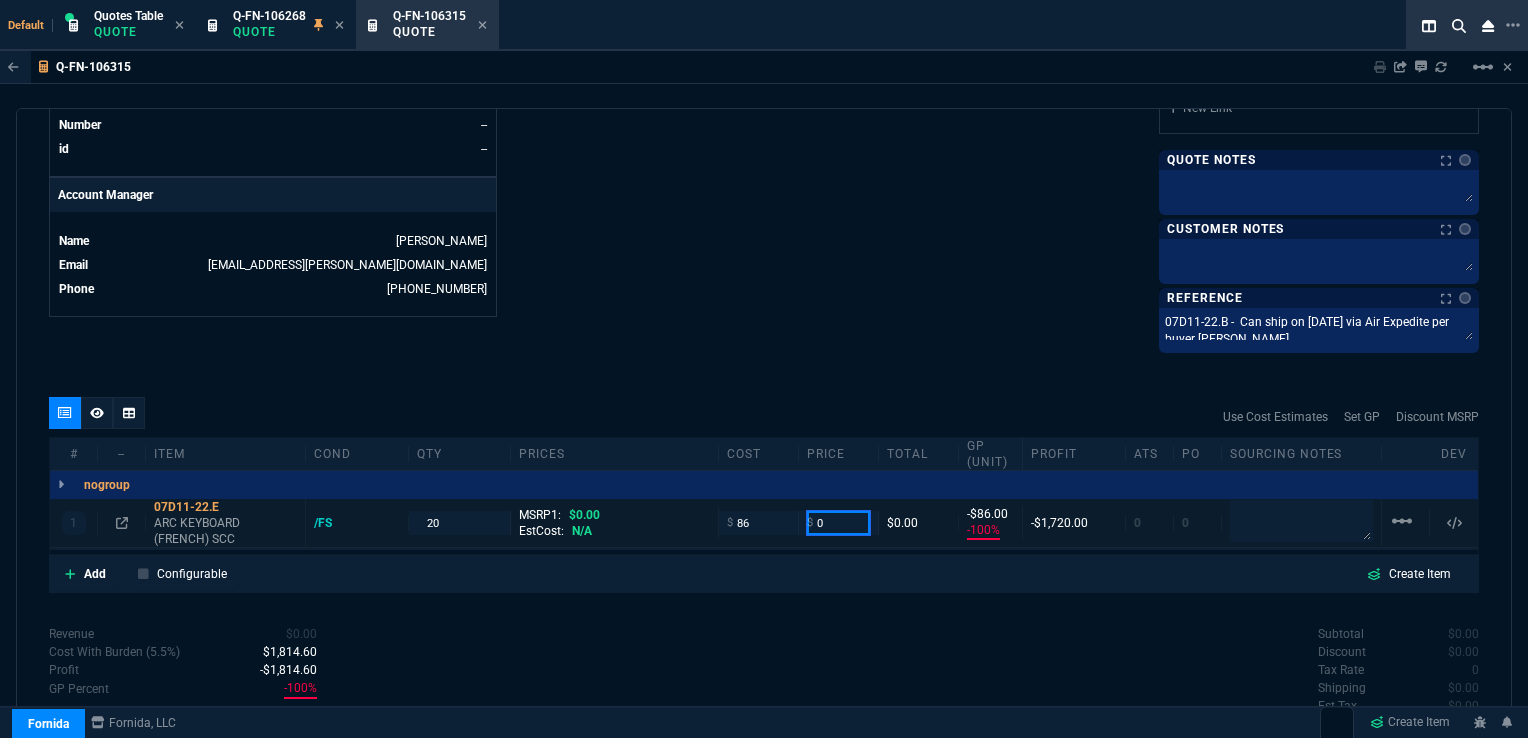 click on "0" at bounding box center (838, 522) 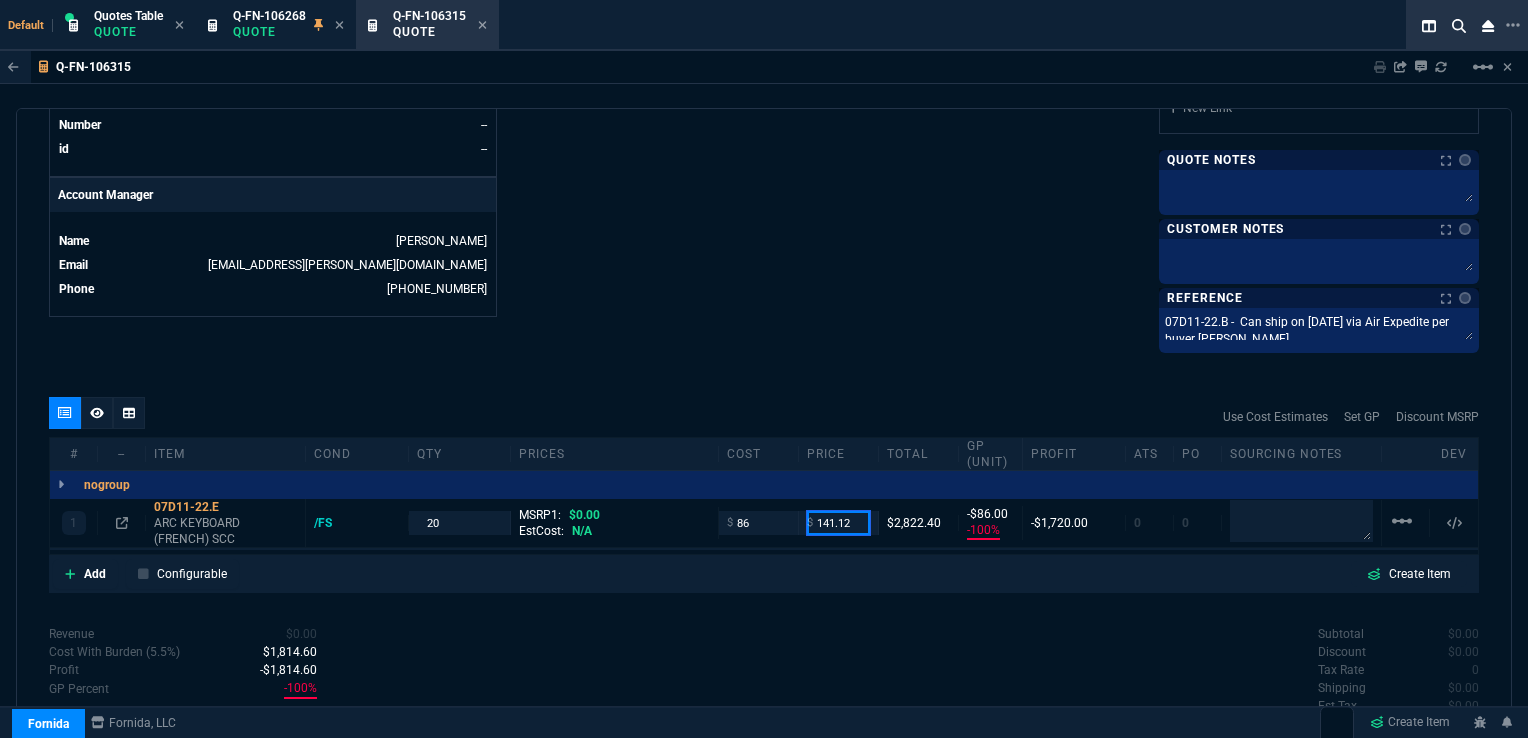 type on "141.12" 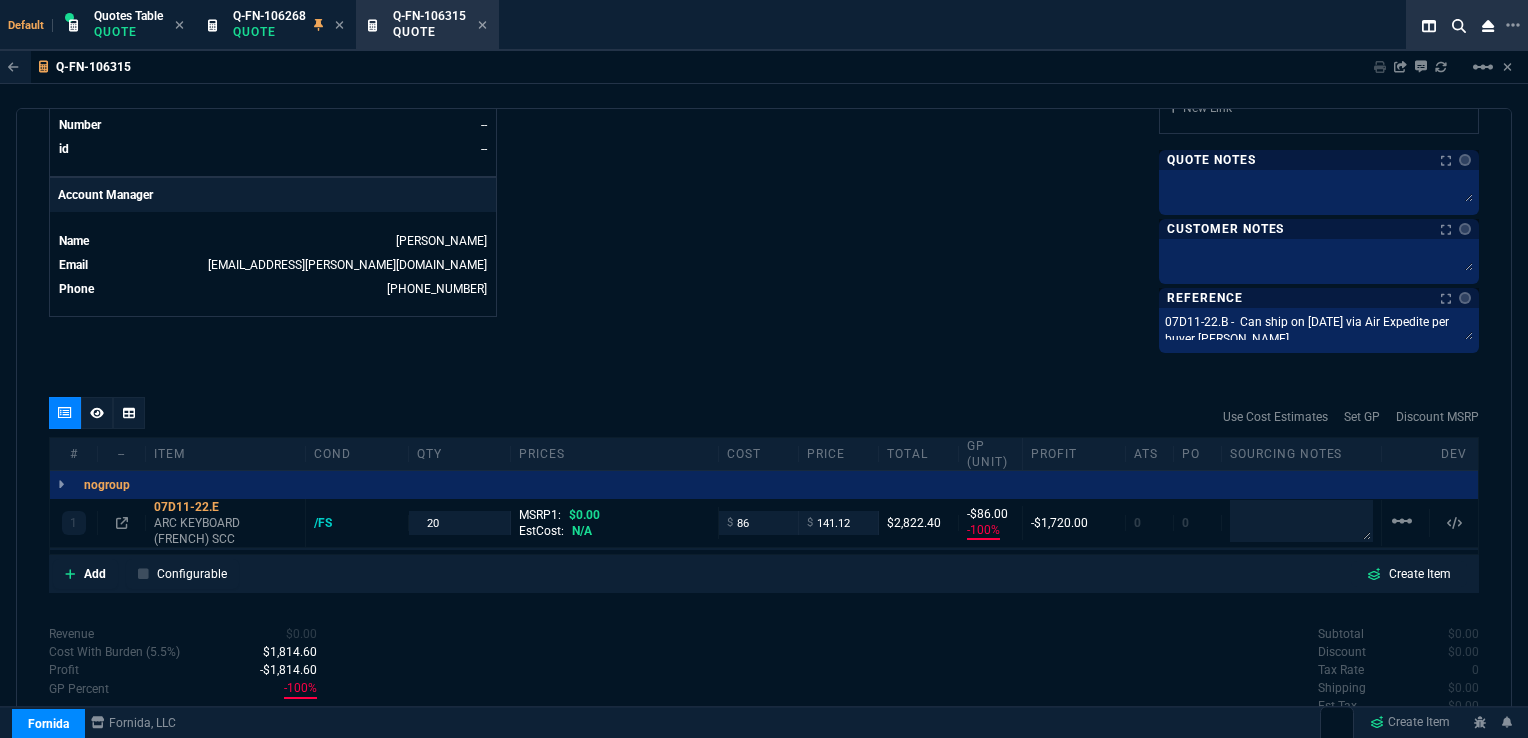 click on "Fornida, LLC 2609 Technology Dr Suite 300 Plano, TX 75074  Share Link  Brian Over, Steven Huang group chat SEND Carlos Ocampo oneOnOne chat SEND Sarah Costa oneOnOne chat SEND Brian Over oneOnOne chat SEND  Show More Chats  Shipping Address FLEXTRONICS MANUFACTURING(SINGAPORE)PTE. LTD. Unit 04-01/04-02 No 6 Changi South Street 2 Singapore 486349 SG Bill to Address 1, Kallang Place ATTN: FLEXTRONICS GBS AP (012 KALLANG) Singapore 339211 SG End User -- -- -- Payment Link  Quote must be open to create payment link.  Linked Documents  New Link  Quote Notes Quote Notes    Customer Notes Customer Notes    Reference Notes Reference Notes 07D11-22.B -  Can ship on 7/16/25 via Air Expedite per buyer Florence Chan Hong Keow. 07D11-22.B -  Can ship on 7/16/25 via Air Expedite per buyer Florence Chan Hong Keow.  07D11-22.B -  Can ship on 7/16/25 via Air Expedite per buyer Florence Chan Hong Keow." at bounding box center (1121, -183) 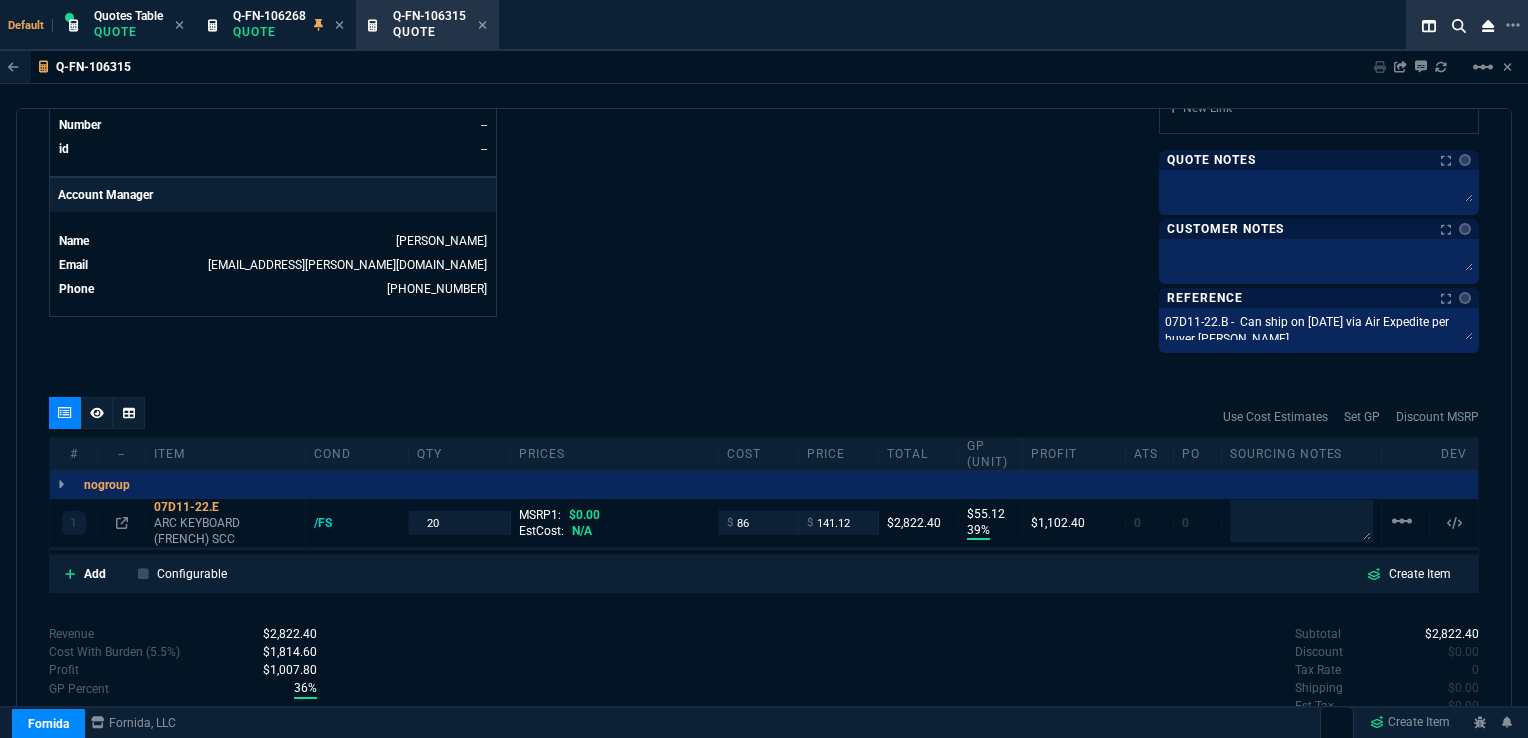 type on "141.12" 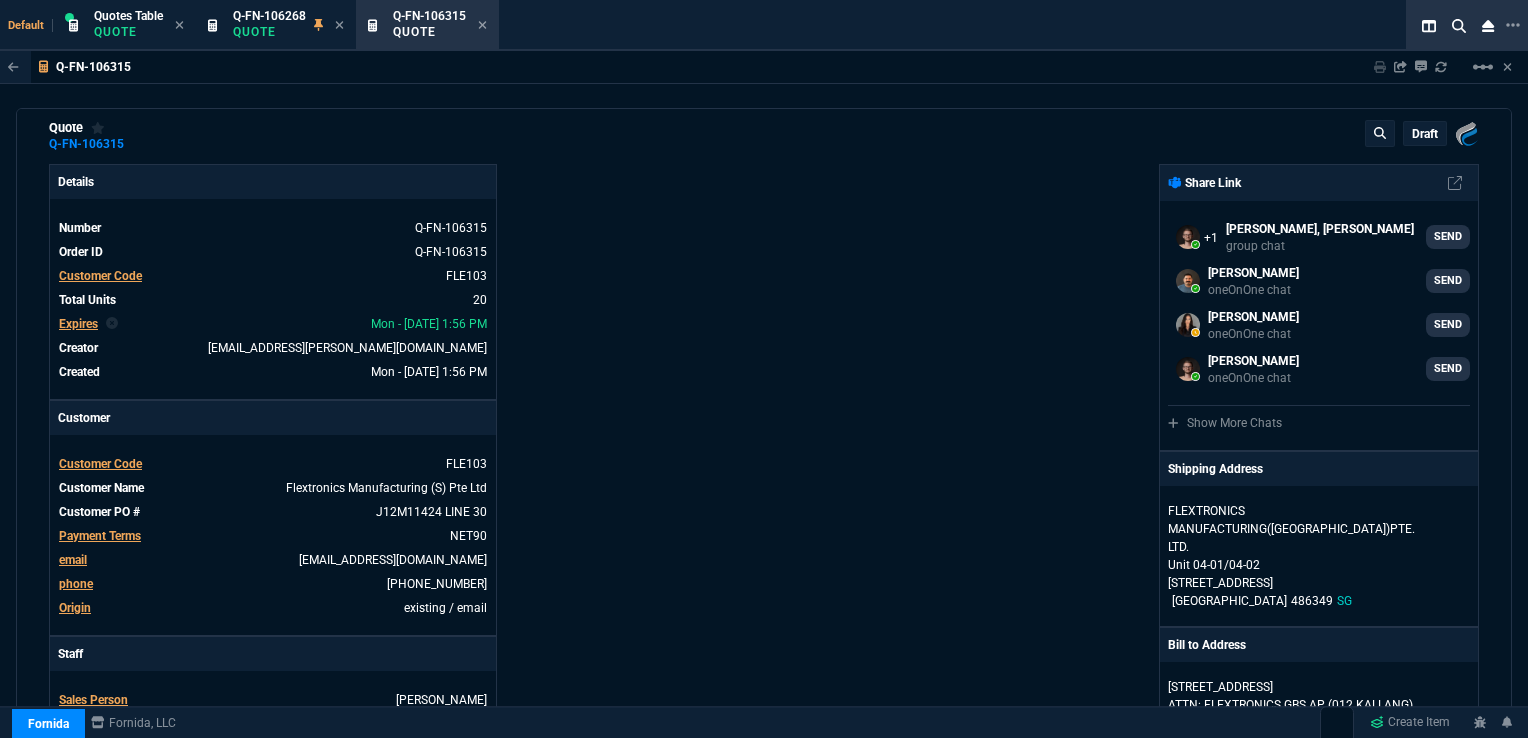 scroll, scrollTop: 0, scrollLeft: 0, axis: both 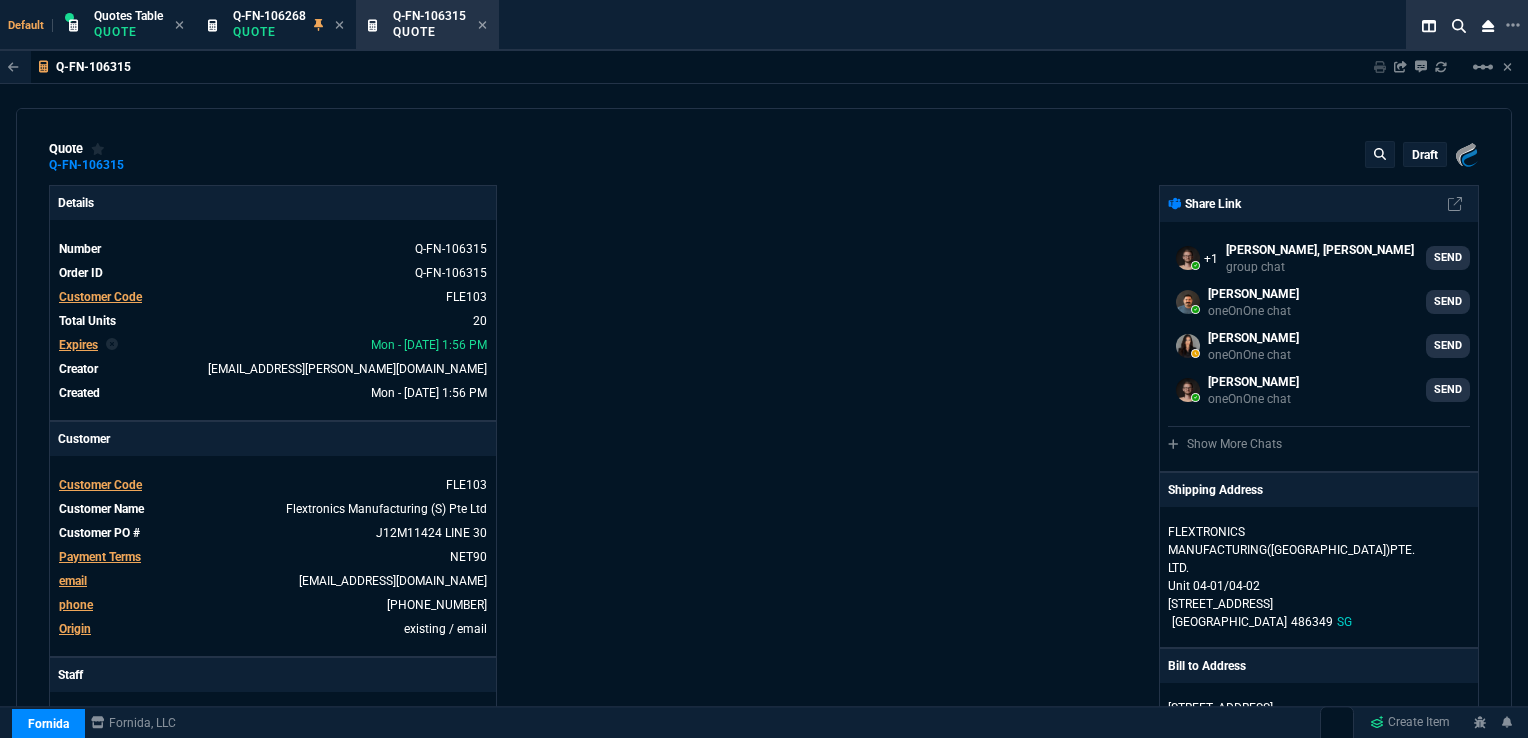 click on "draft" at bounding box center (1425, 155) 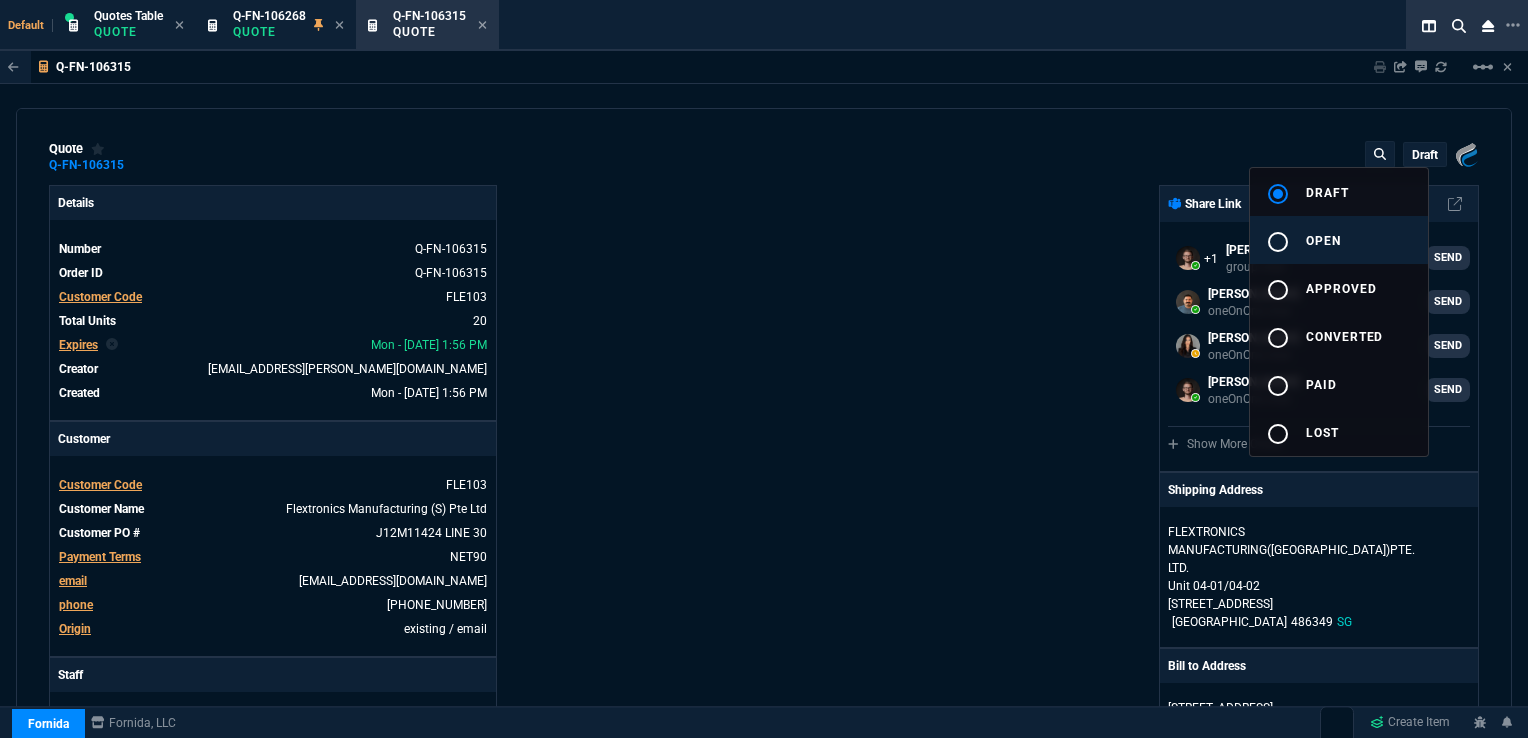 click on "open" at bounding box center (1323, 241) 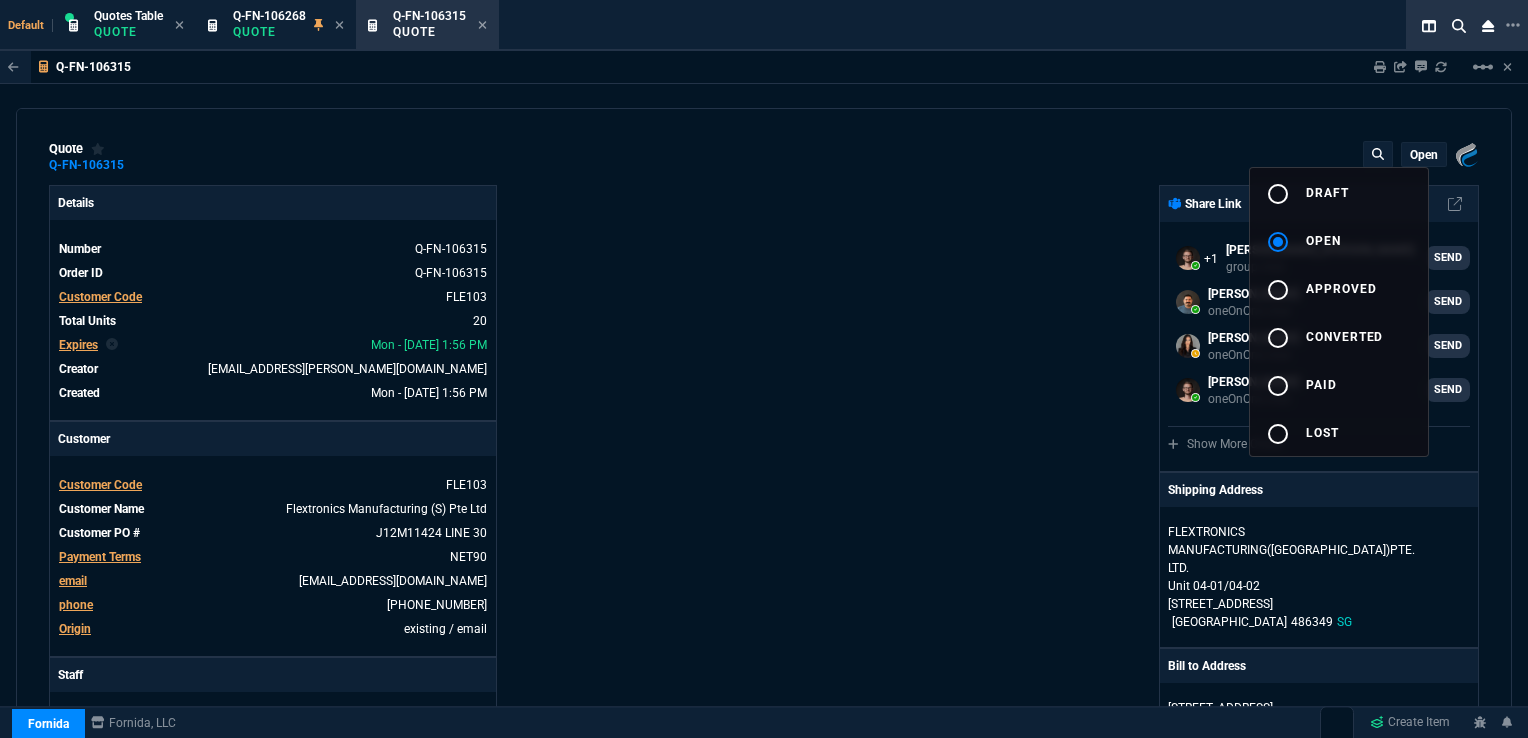 type on "39" 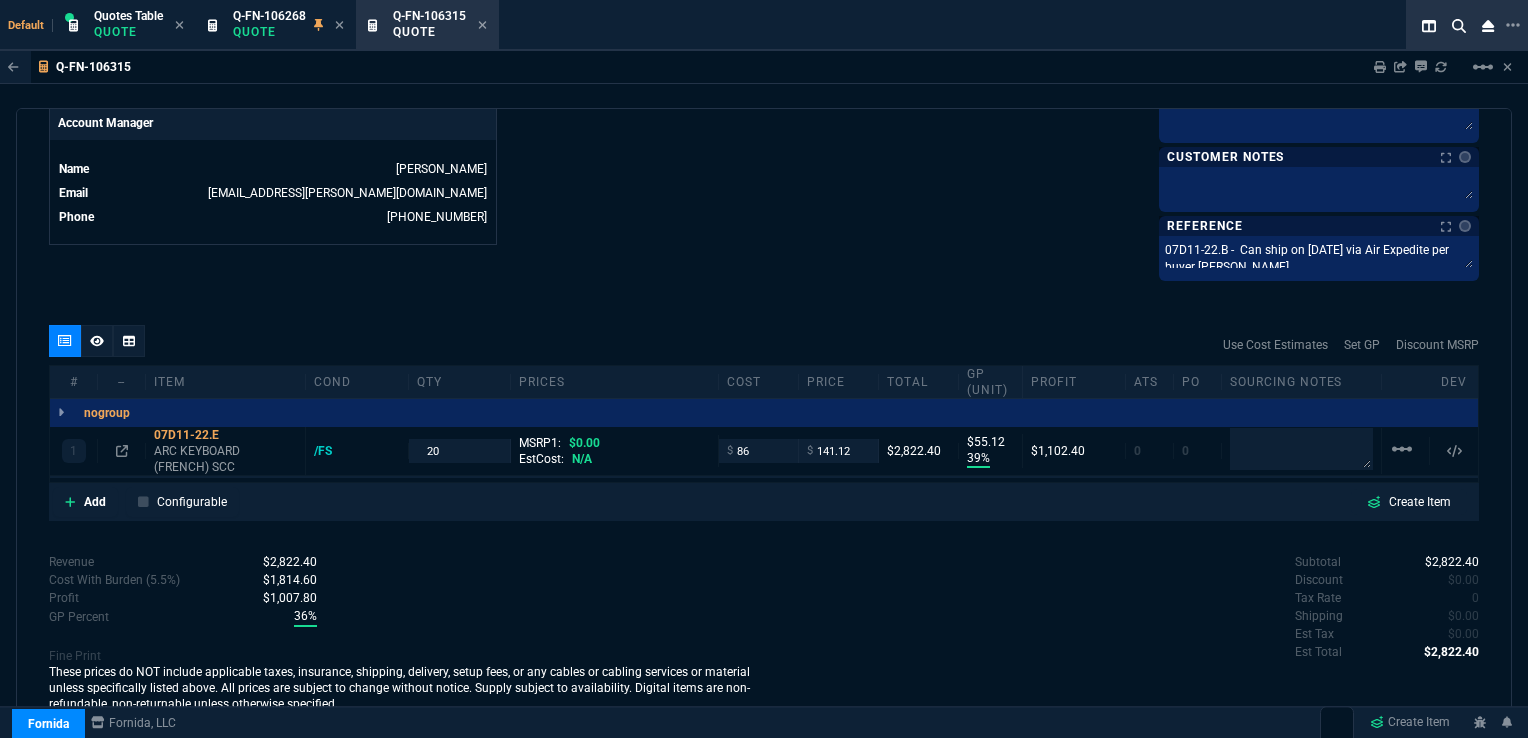scroll, scrollTop: 982, scrollLeft: 0, axis: vertical 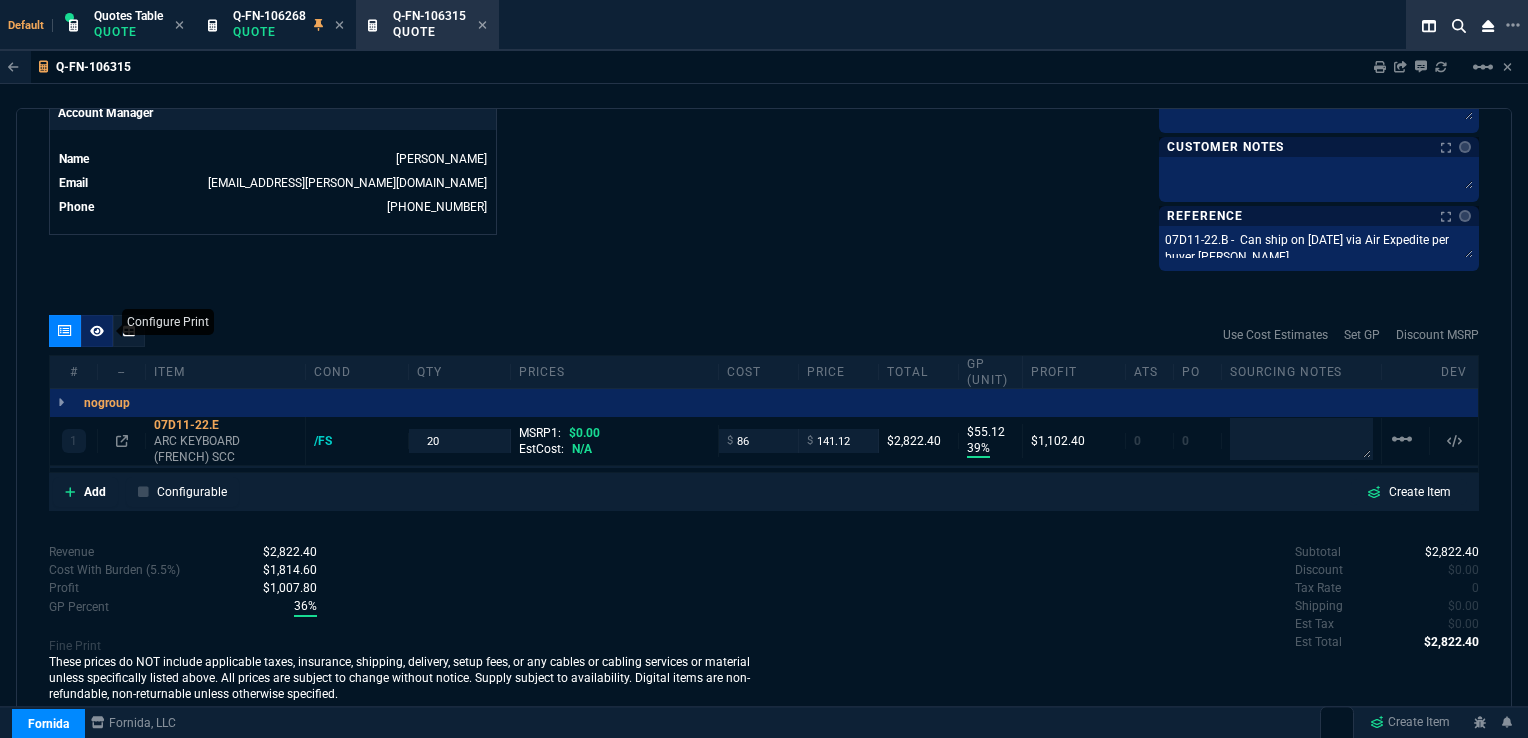 click 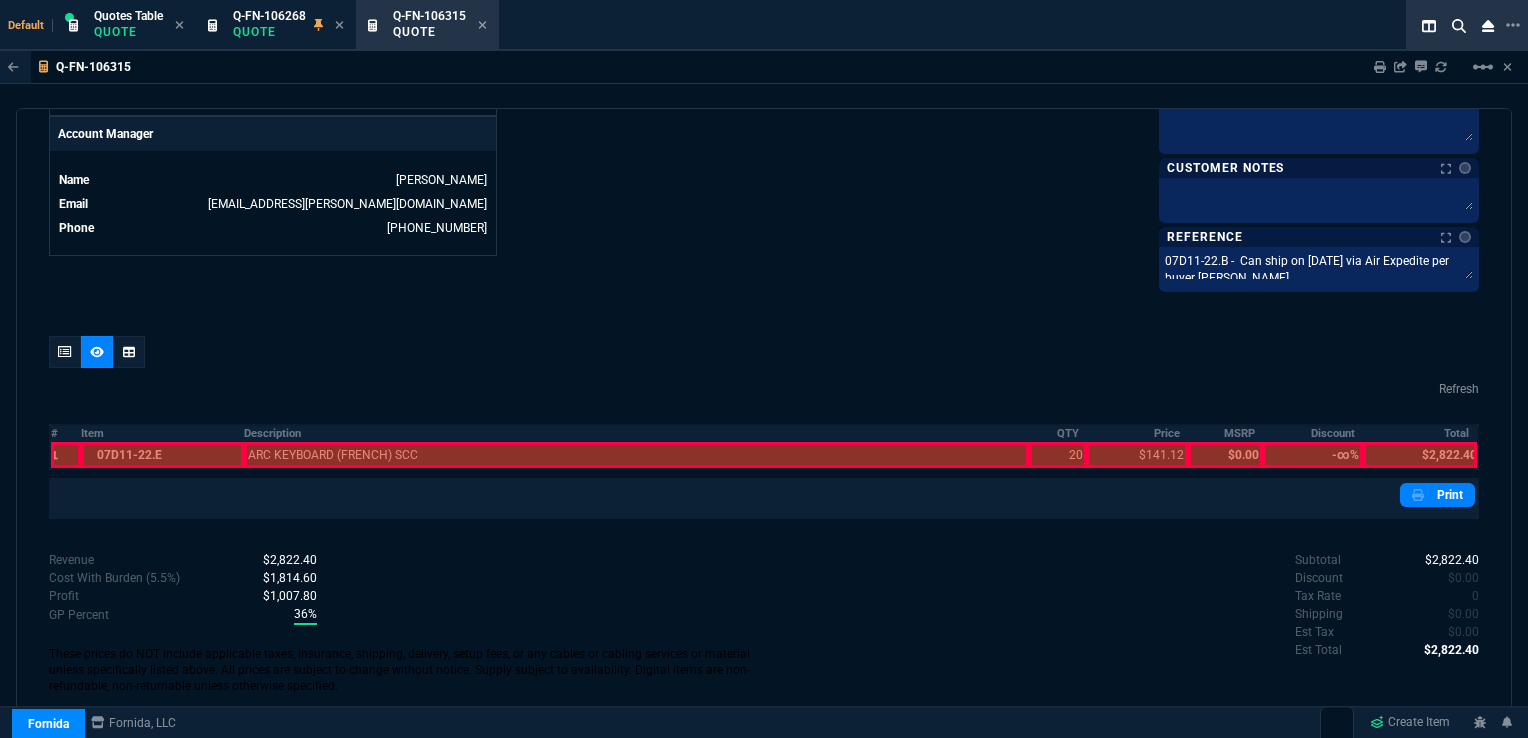 scroll, scrollTop: 954, scrollLeft: 0, axis: vertical 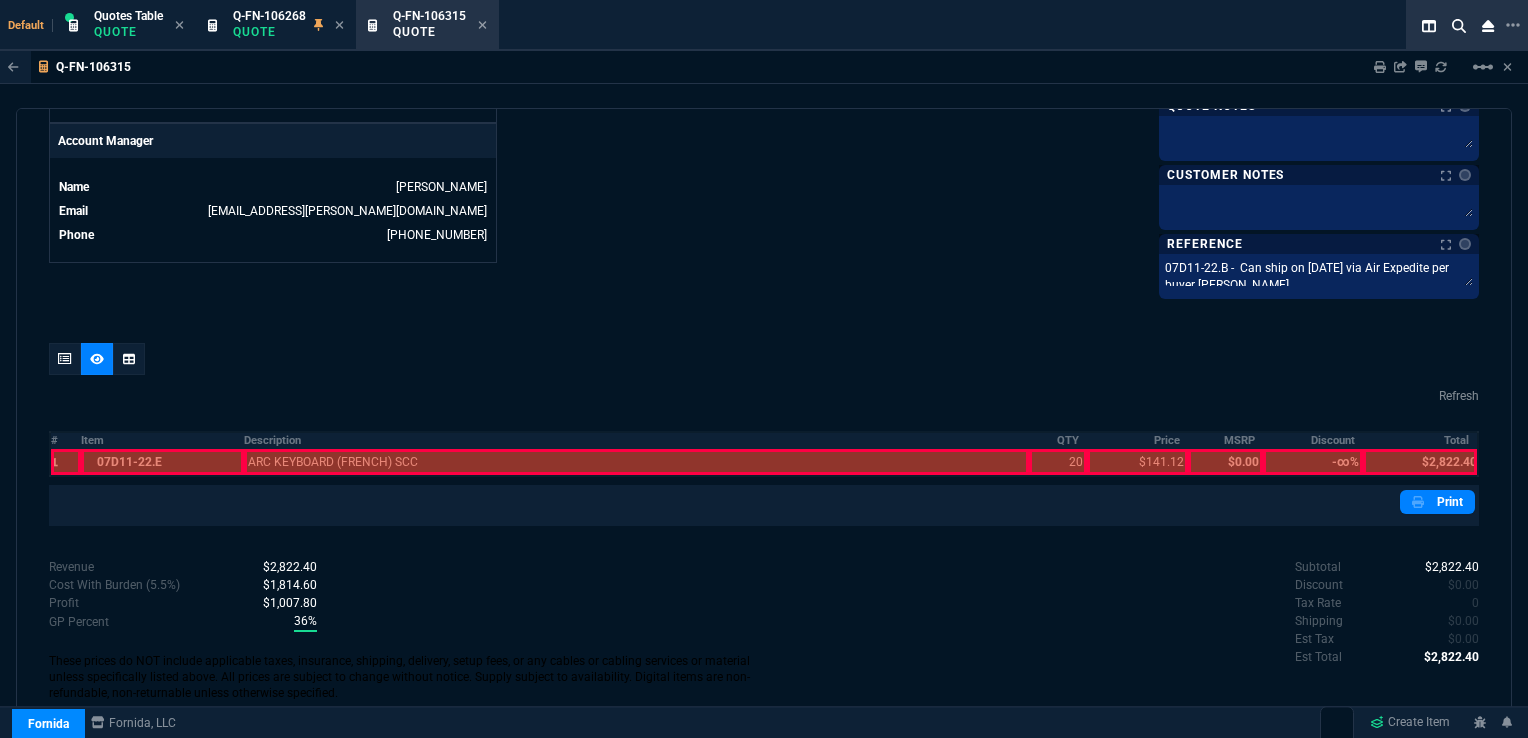 click at bounding box center (162, 462) 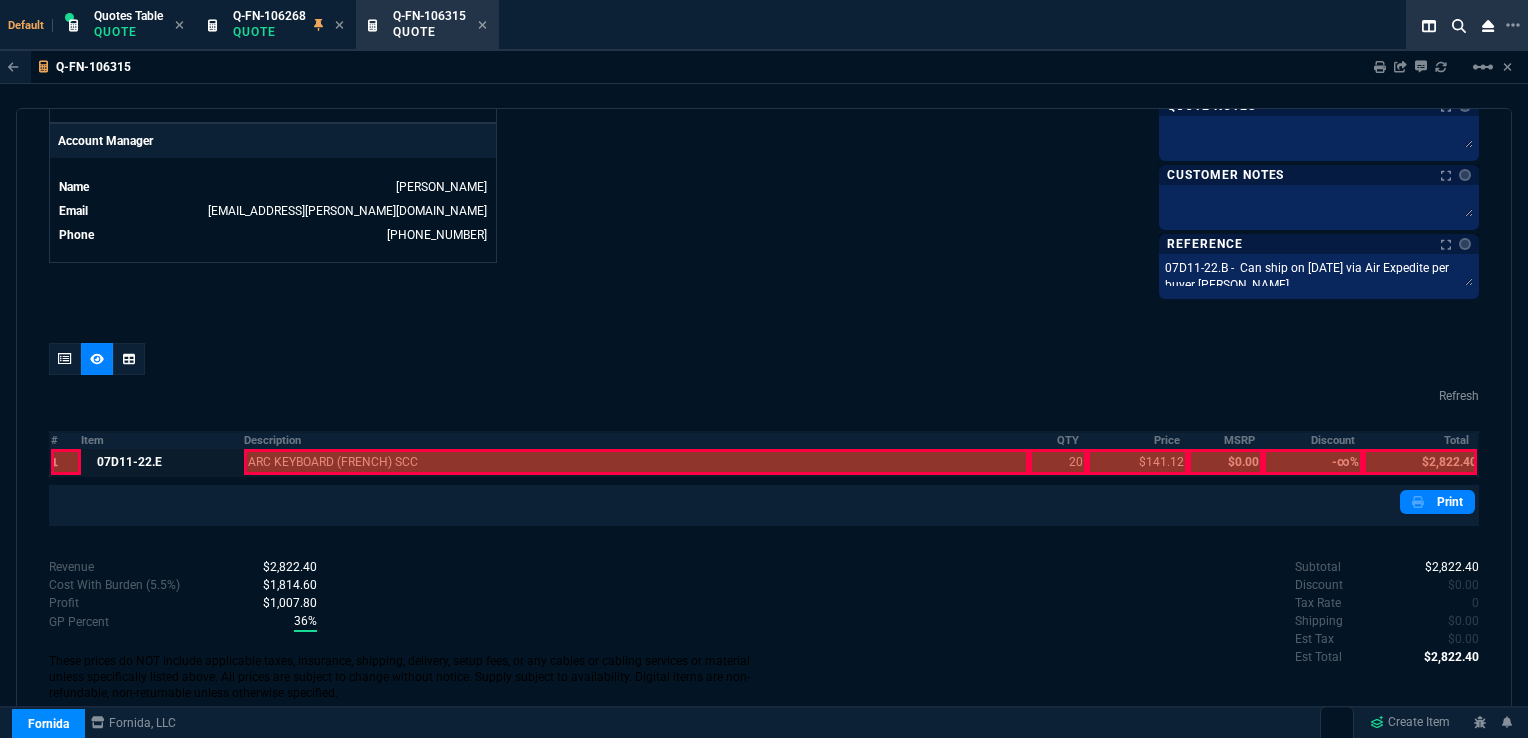 click at bounding box center (636, 462) 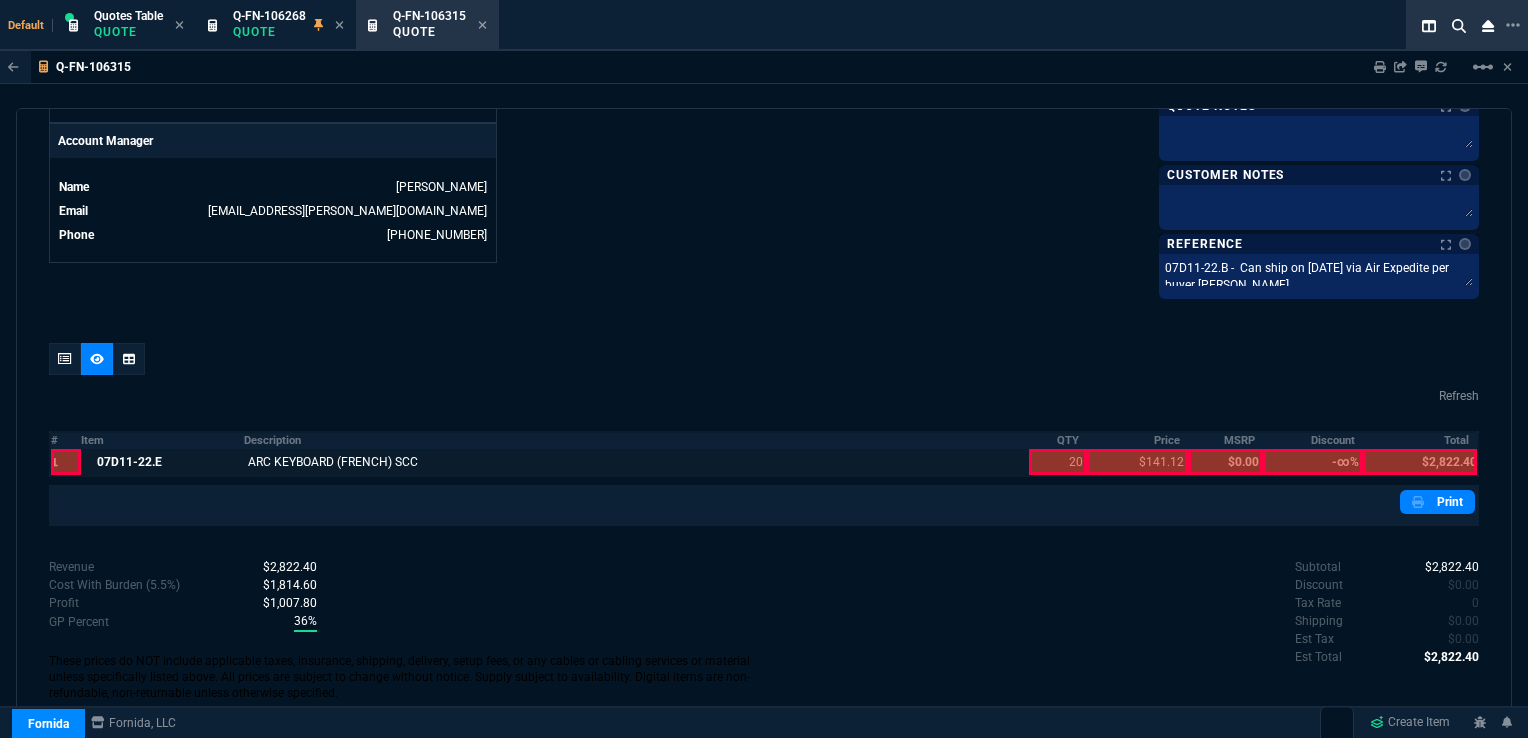 click at bounding box center [1058, 462] 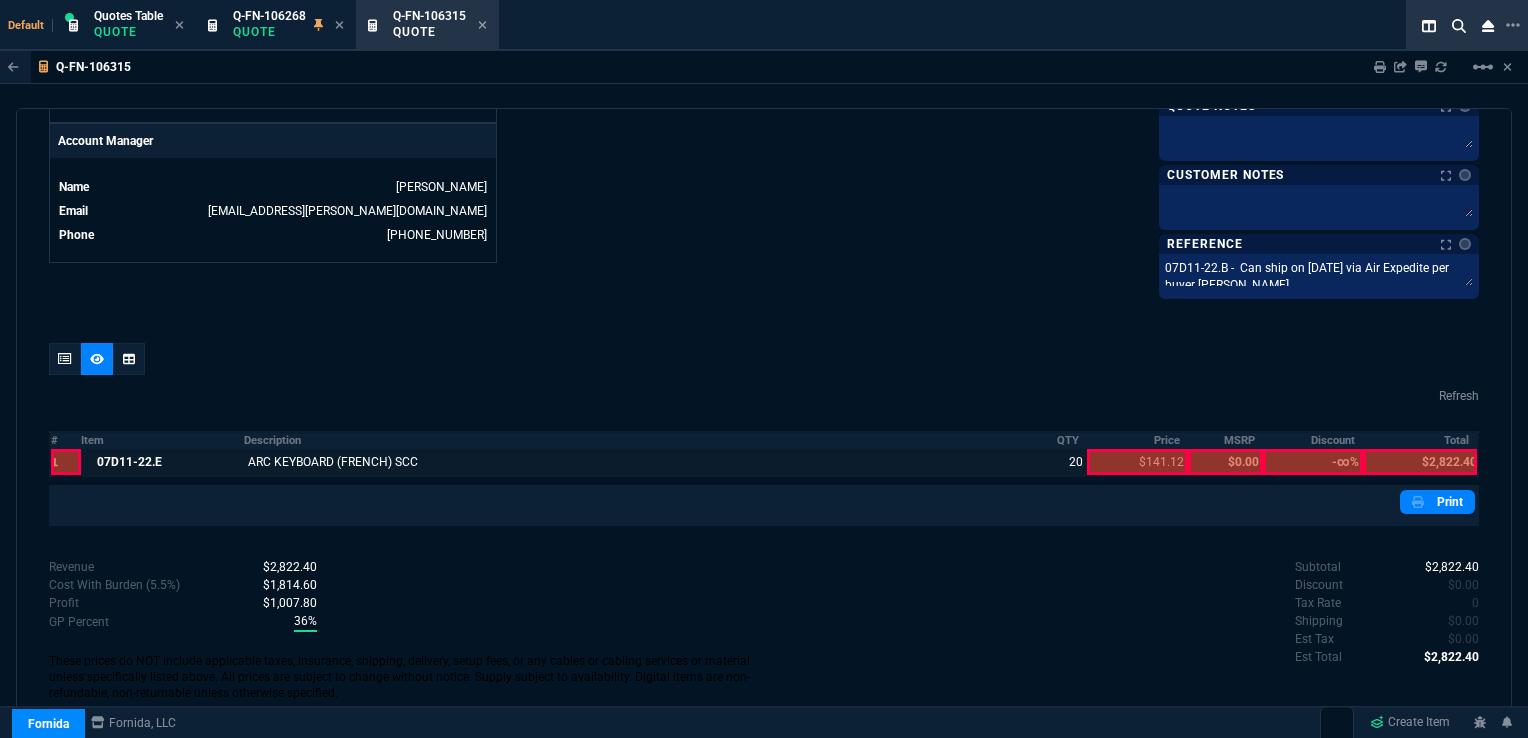 click at bounding box center [1138, 462] 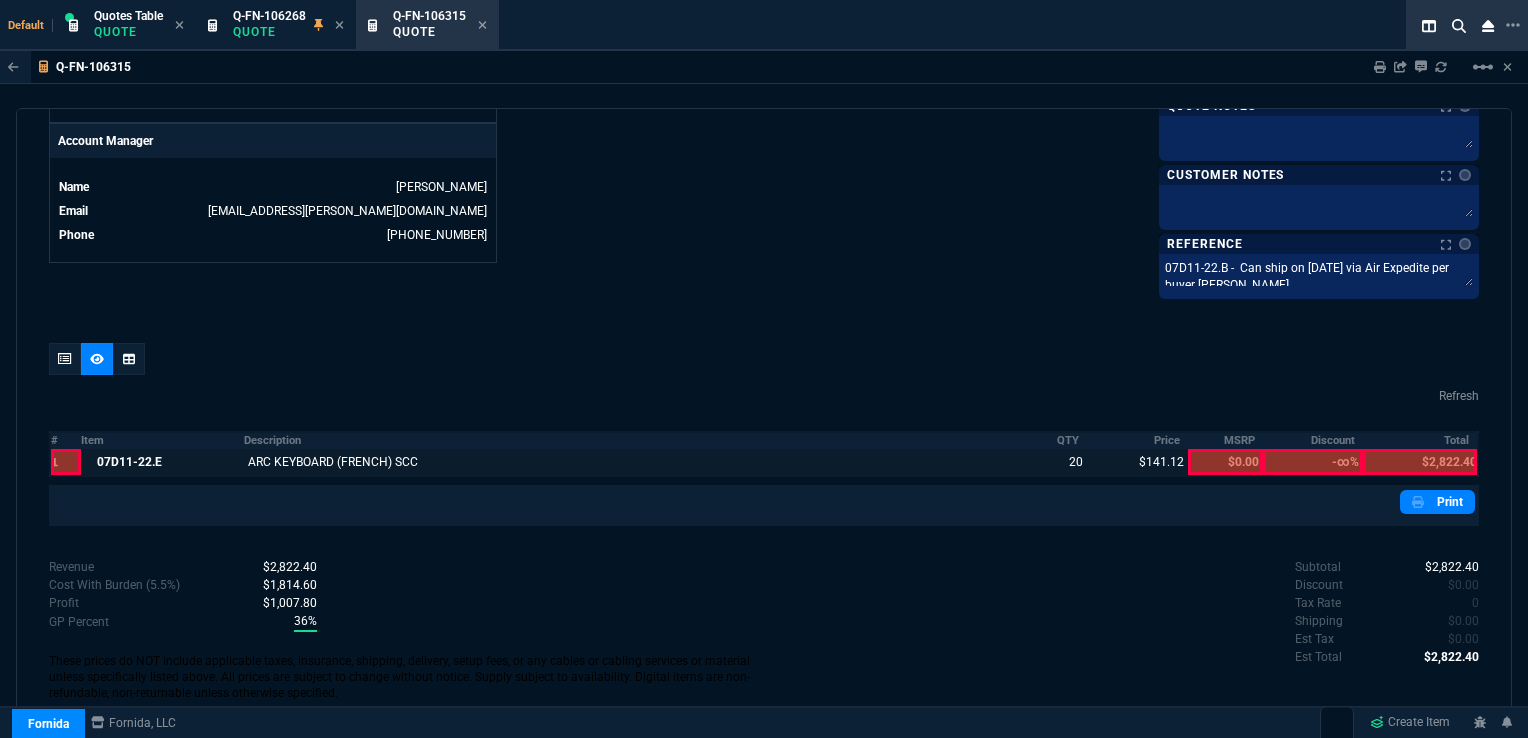 click at bounding box center [1420, 462] 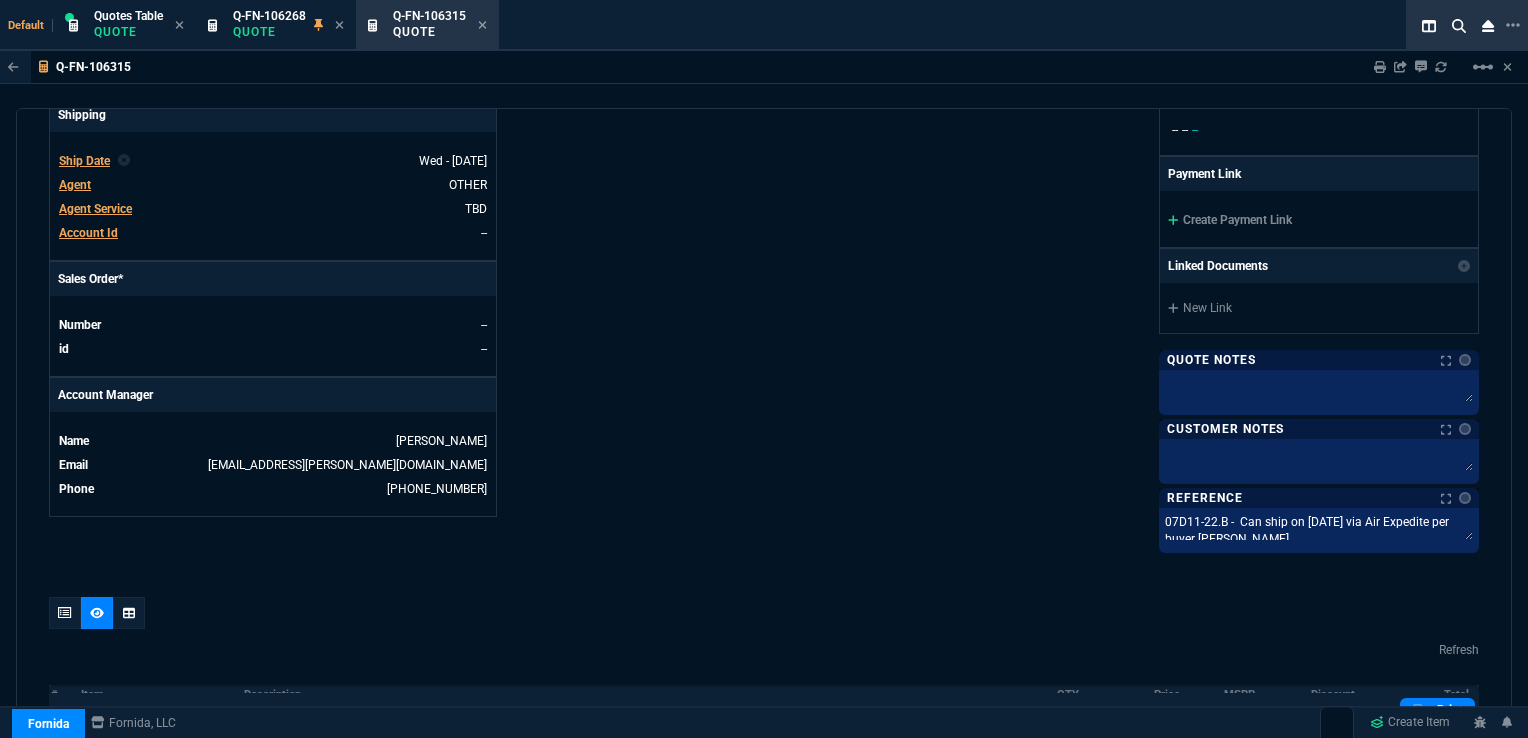 scroll, scrollTop: 954, scrollLeft: 0, axis: vertical 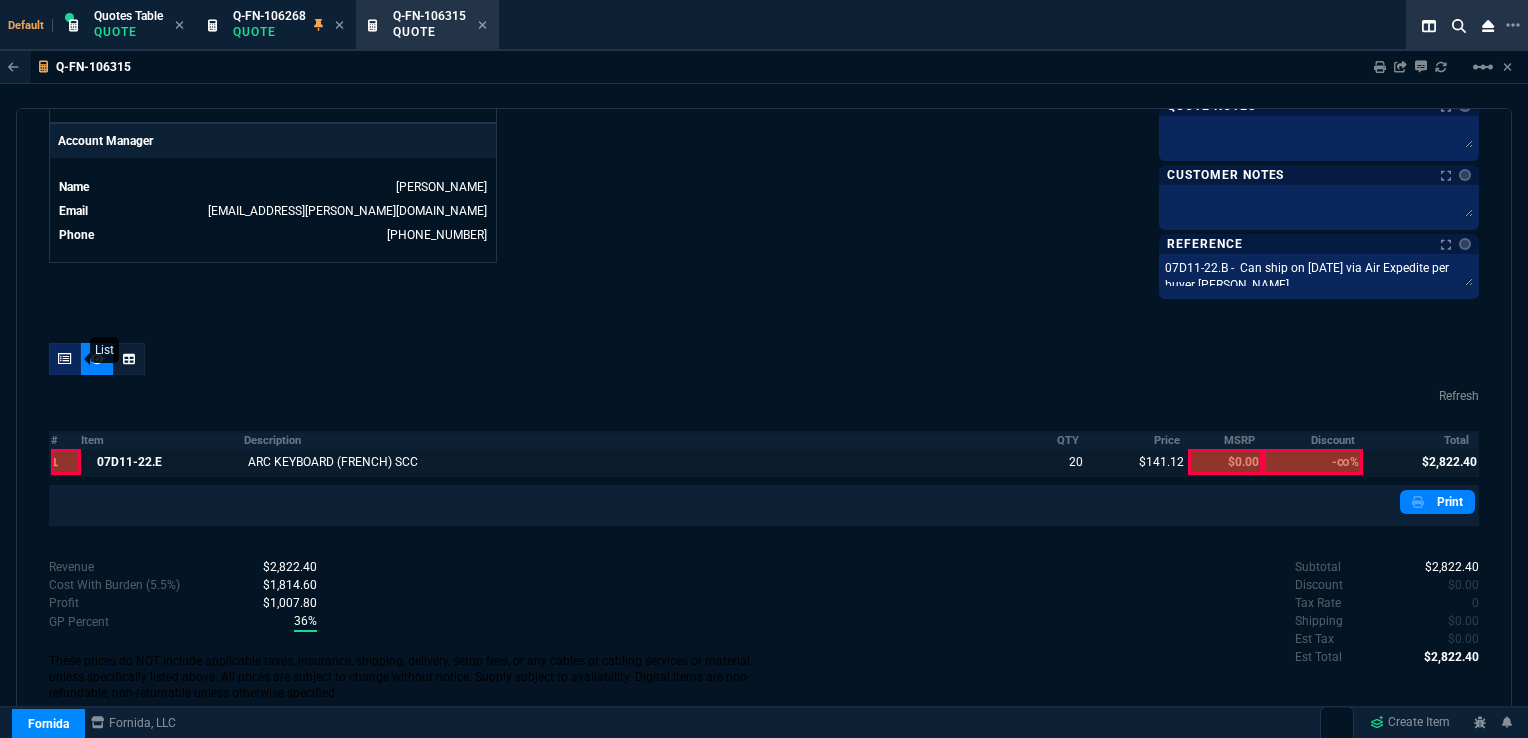 click at bounding box center [65, 359] 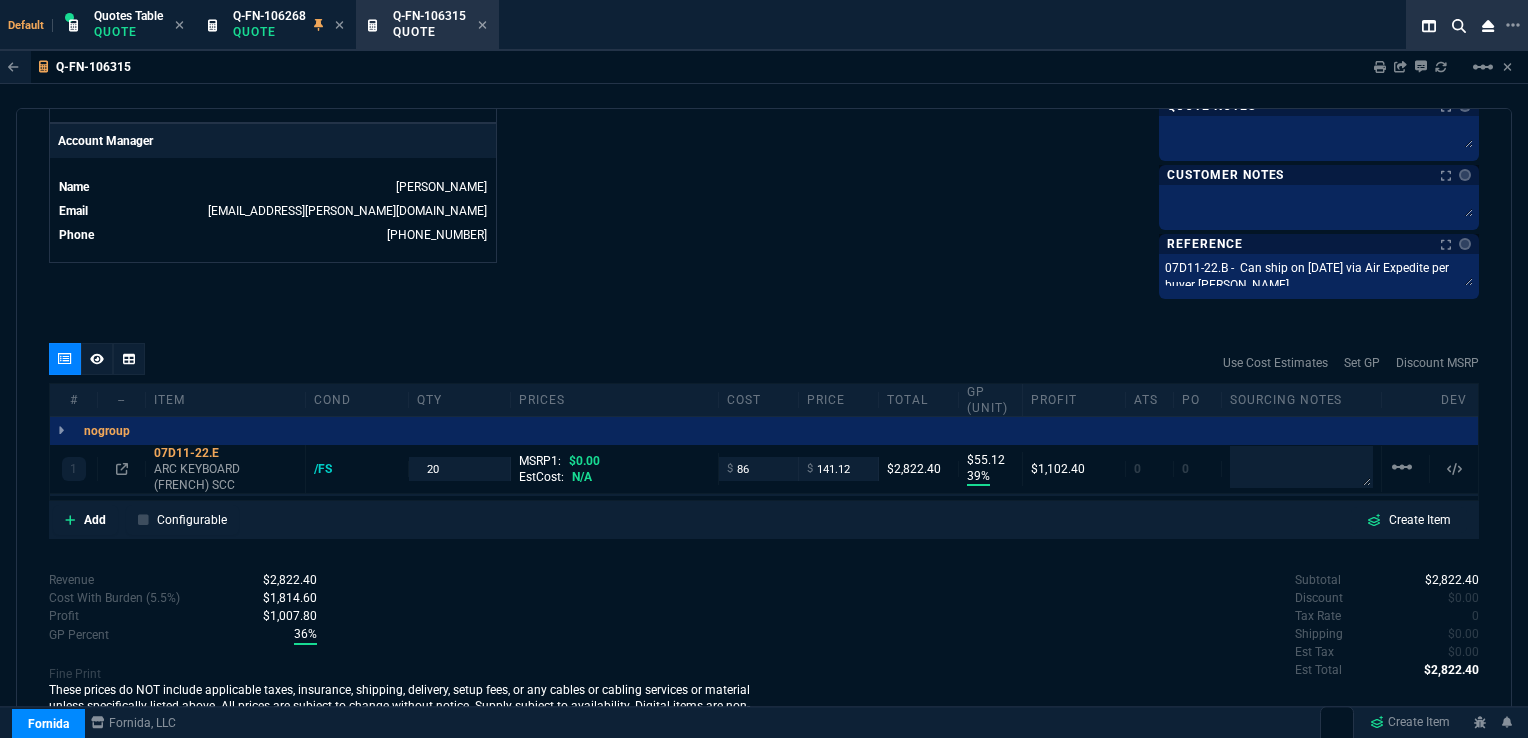 type on "39" 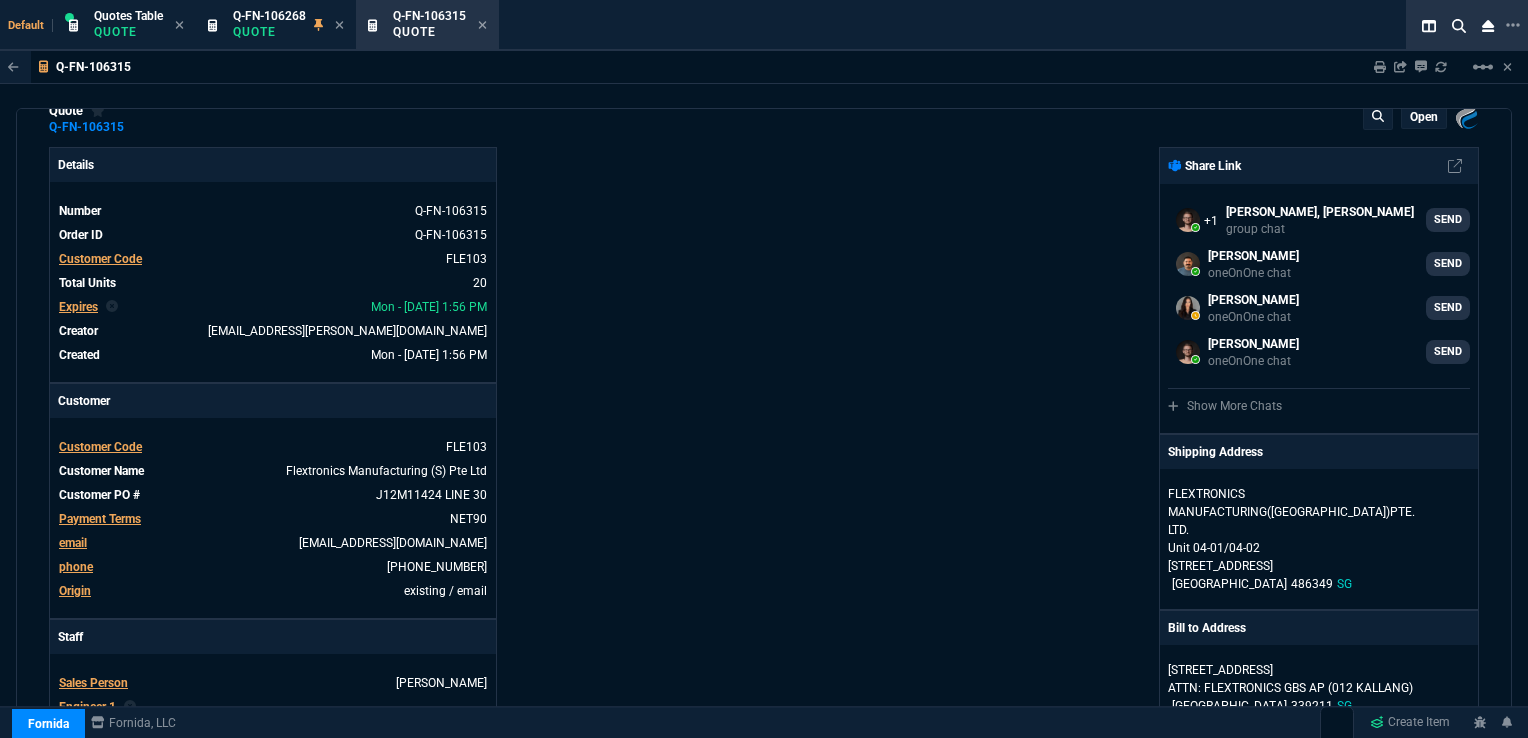 scroll, scrollTop: 0, scrollLeft: 0, axis: both 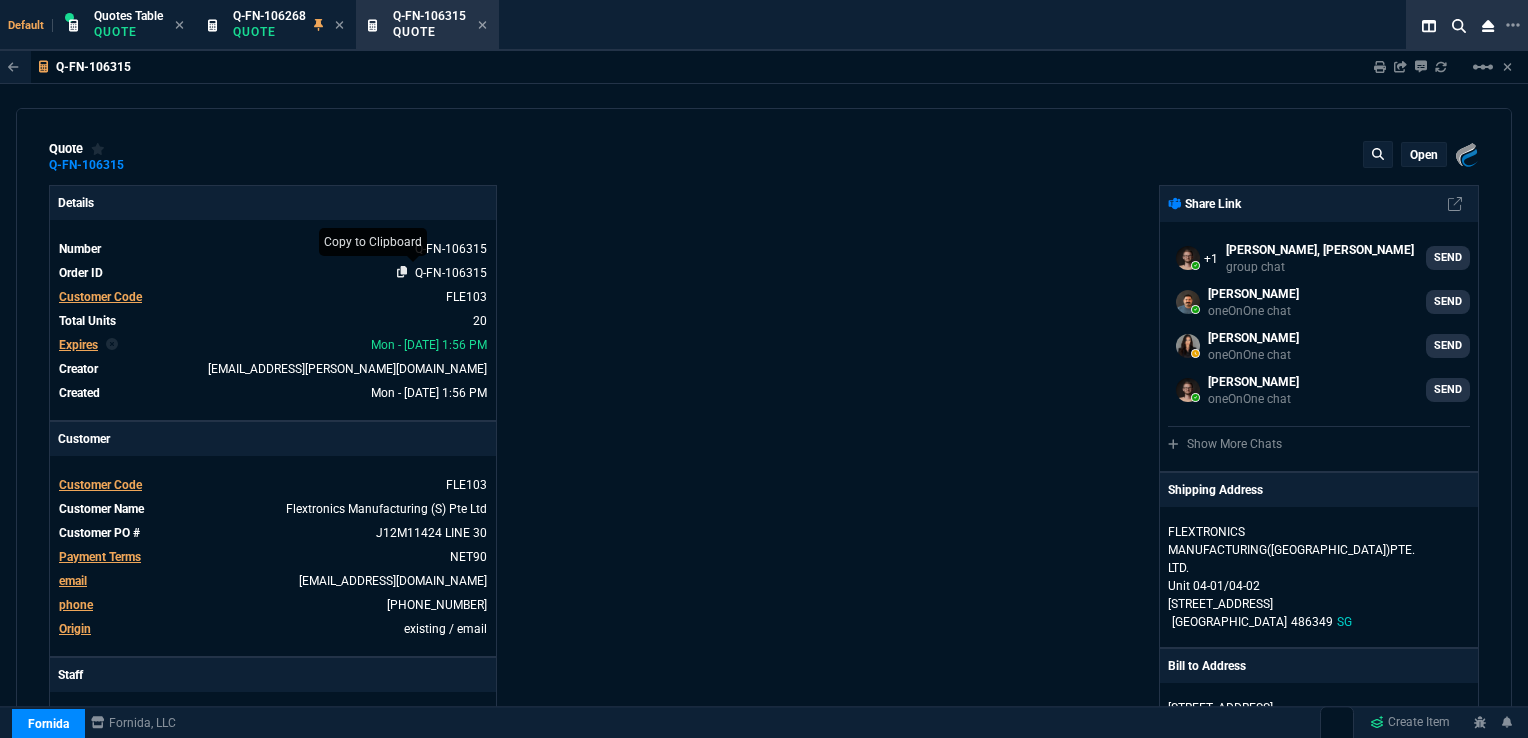 click 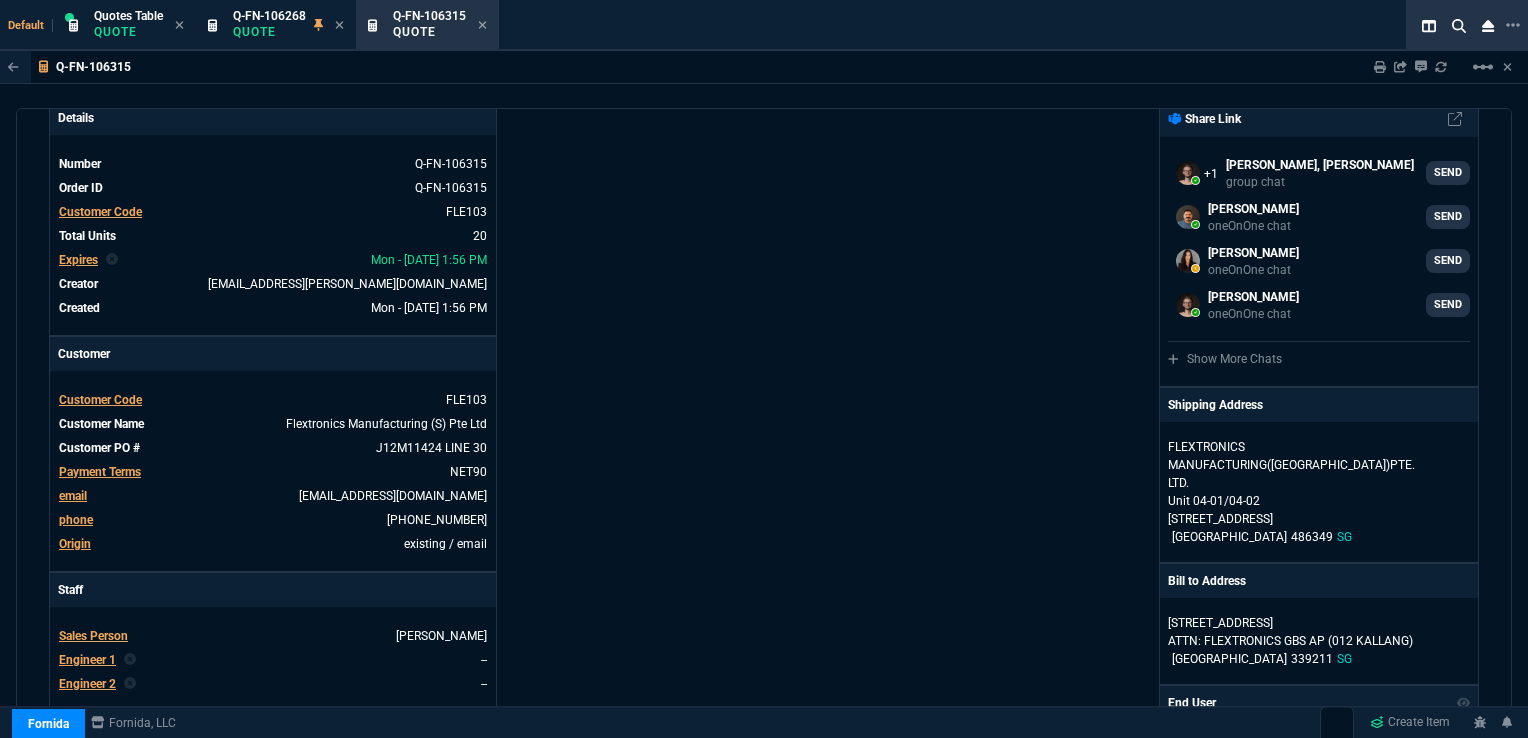 scroll, scrollTop: 0, scrollLeft: 0, axis: both 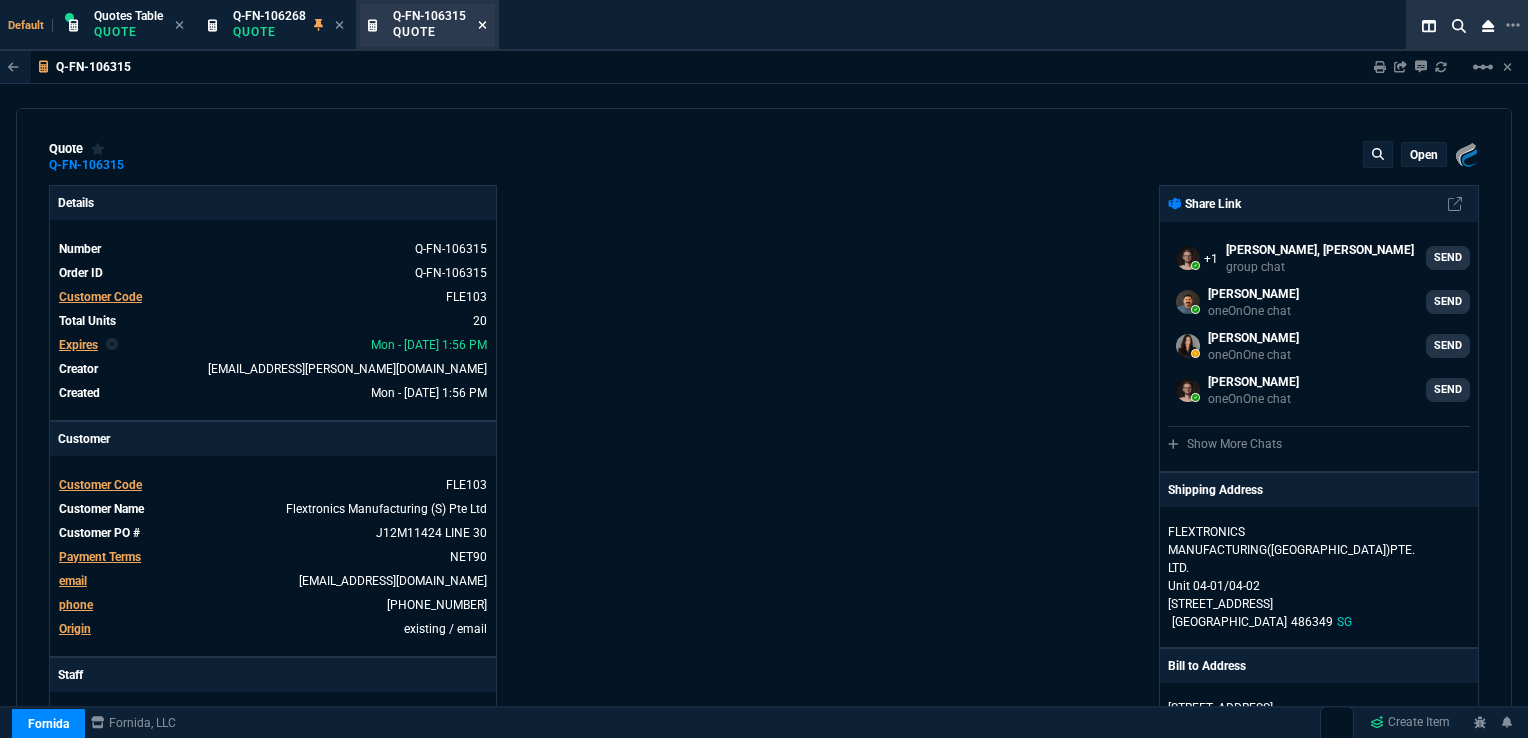 click 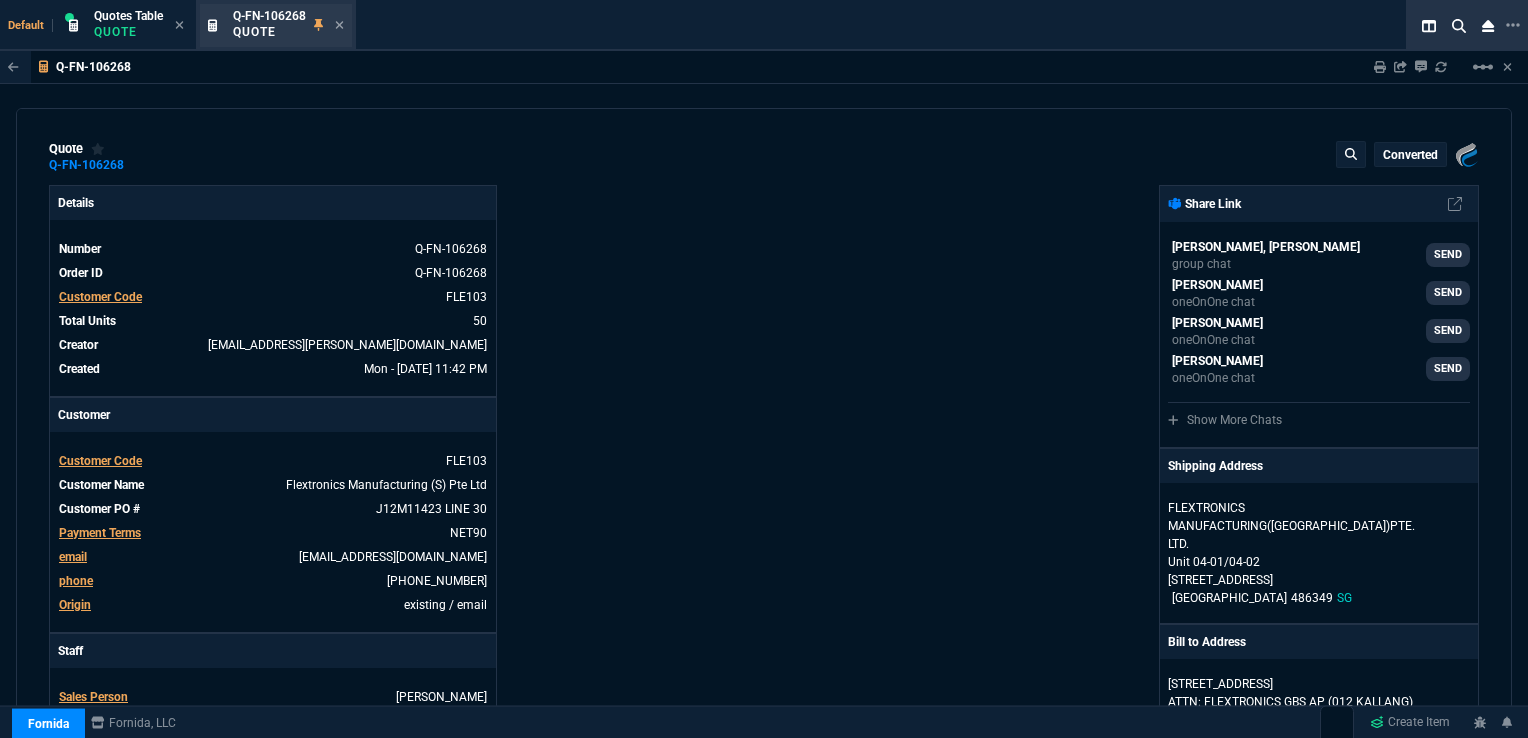type on "36" 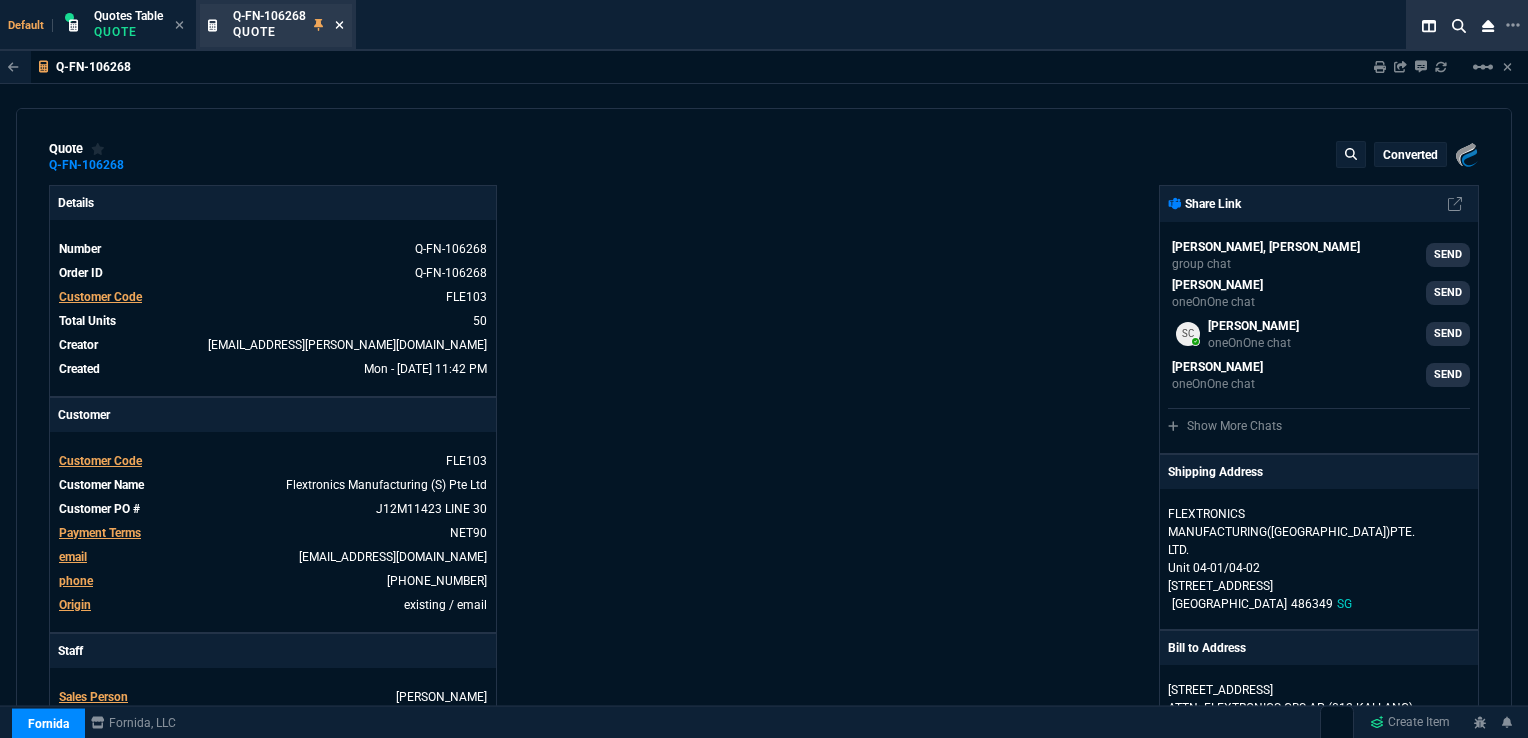 click 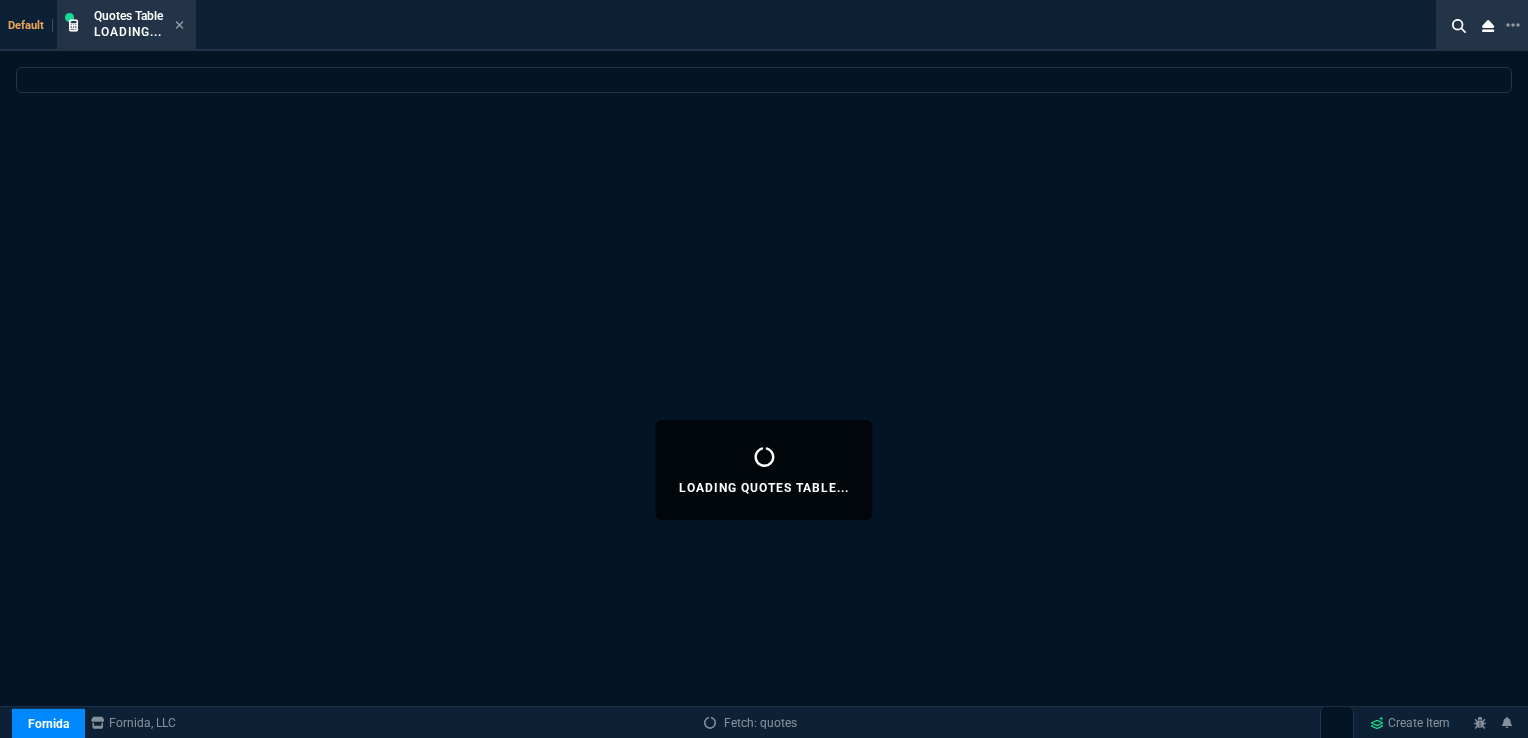select 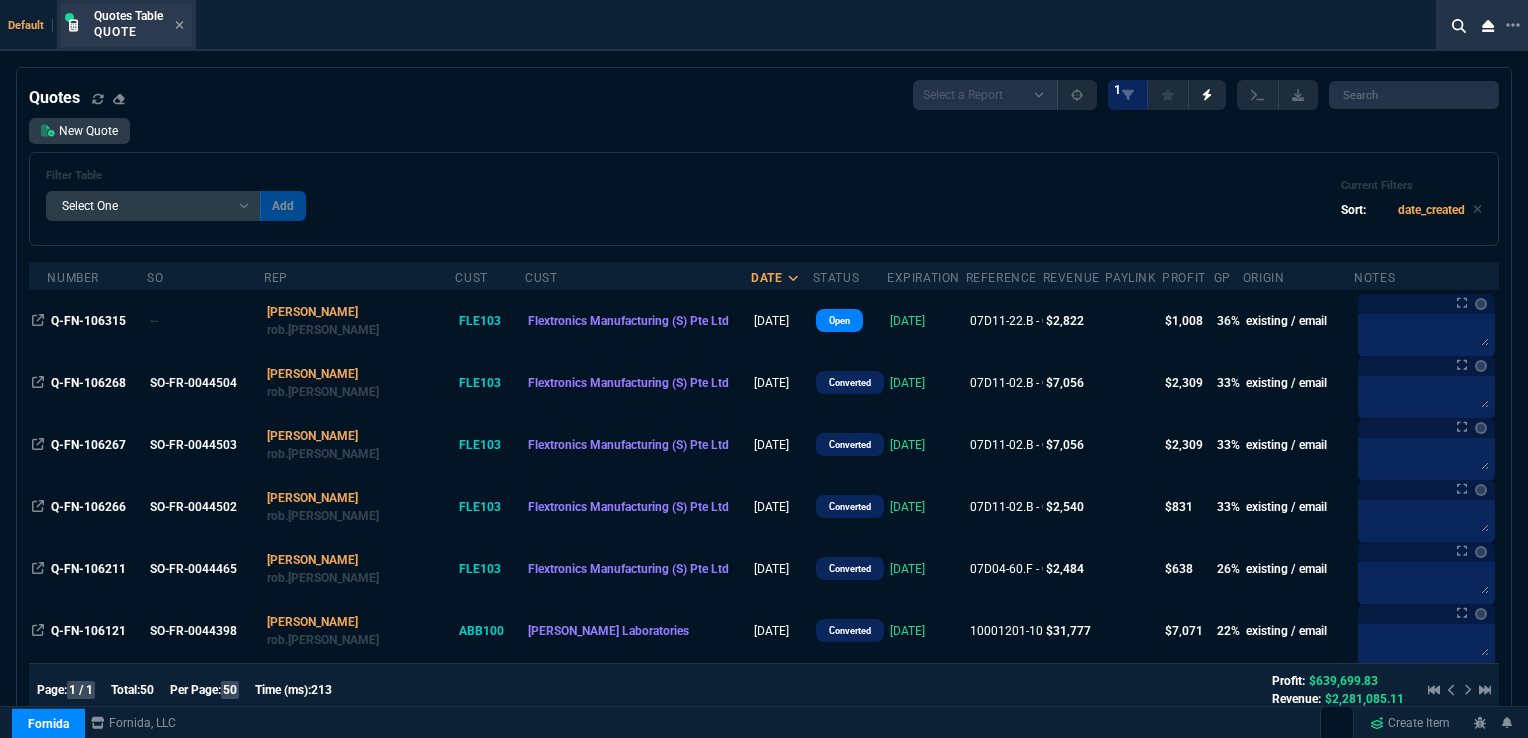 click on "Quotes Table  Quote" at bounding box center (126, 25) 